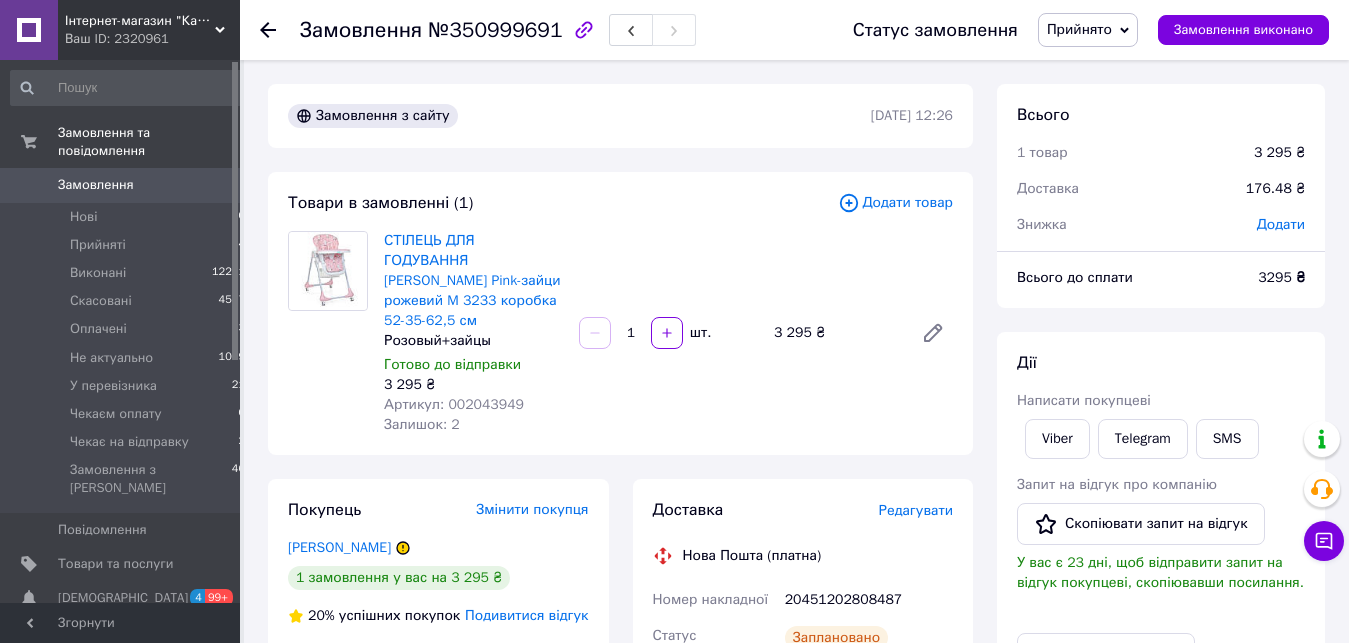 scroll, scrollTop: 408, scrollLeft: 0, axis: vertical 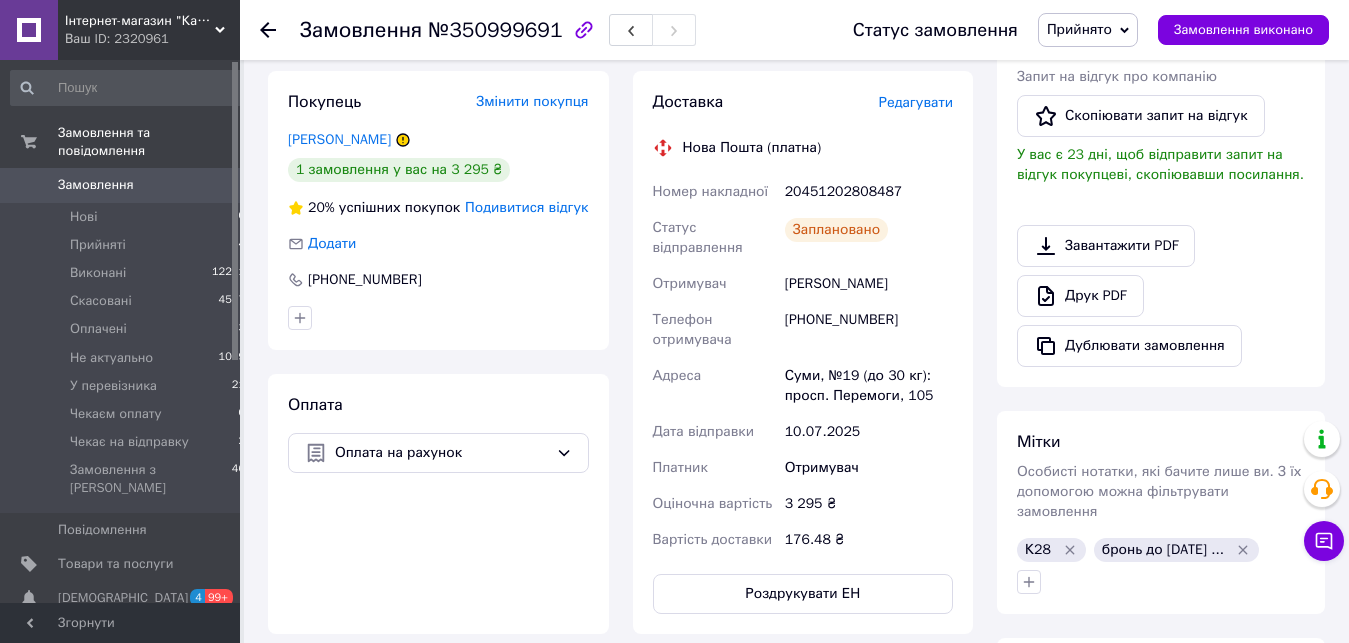 click 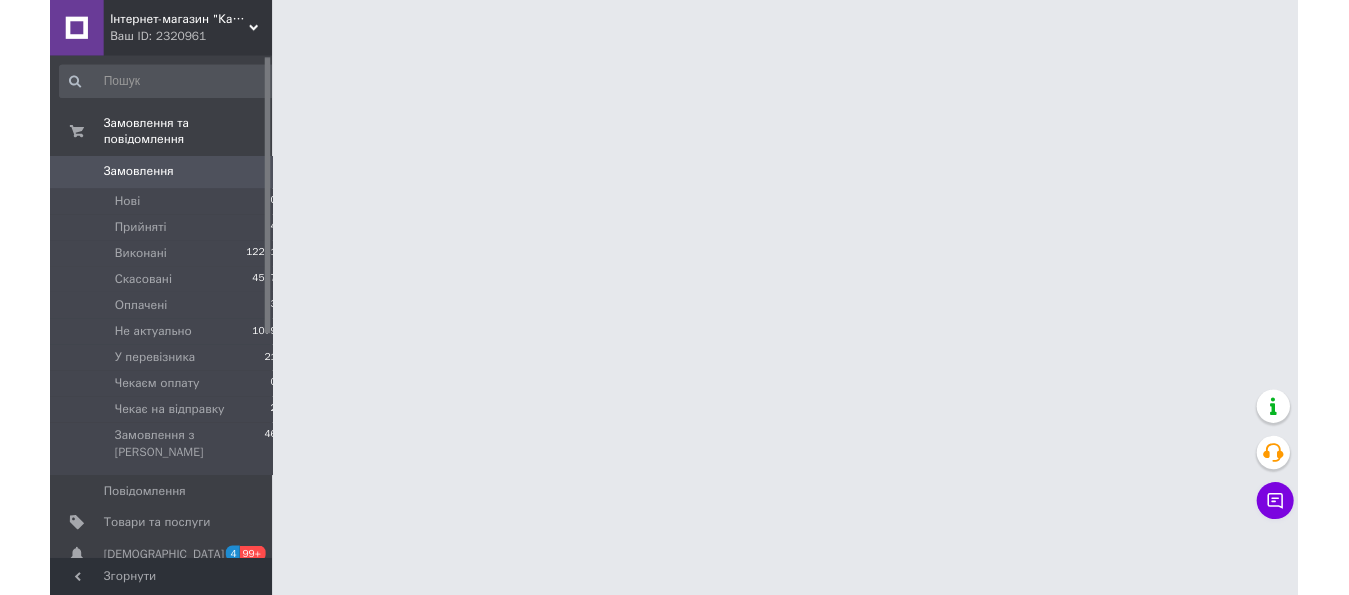 scroll, scrollTop: 0, scrollLeft: 0, axis: both 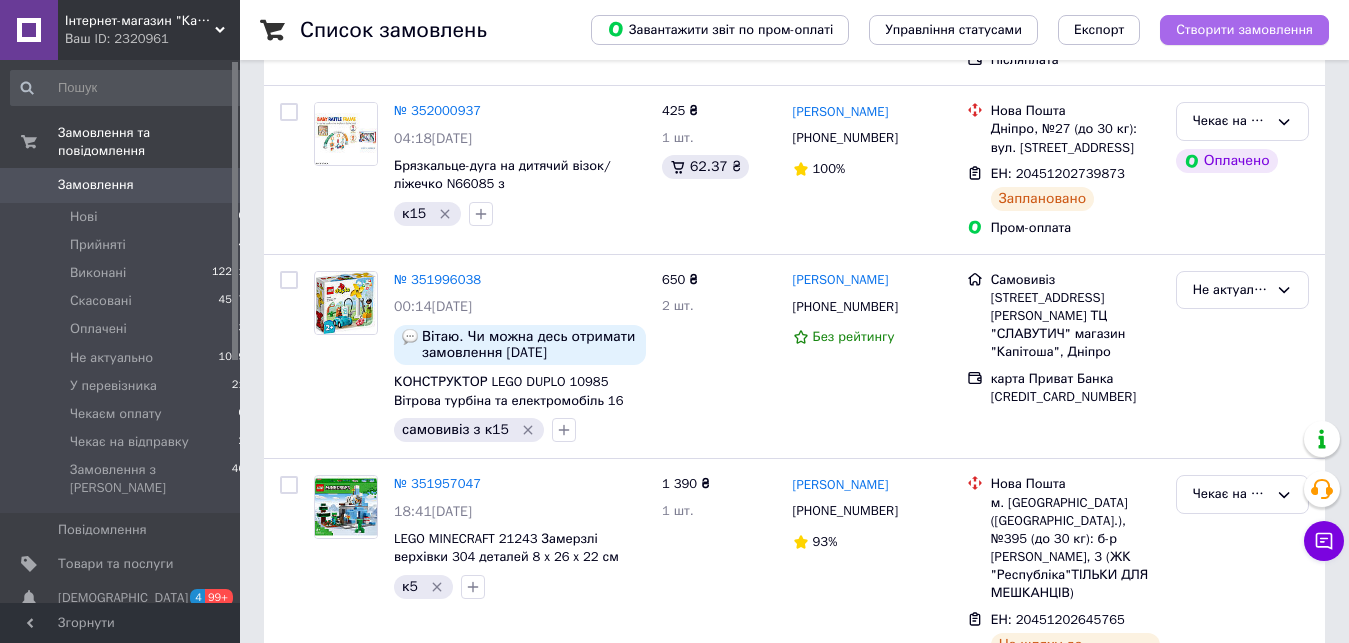 click on "Створити замовлення" at bounding box center [1244, 30] 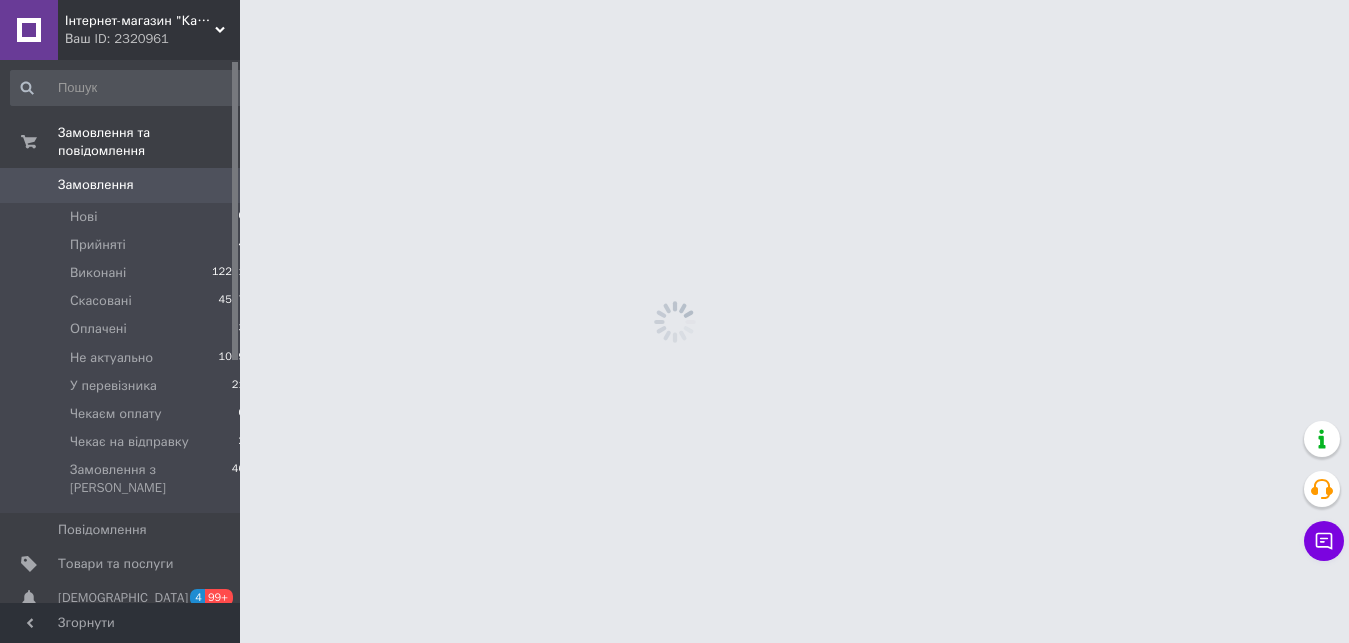 scroll, scrollTop: 0, scrollLeft: 0, axis: both 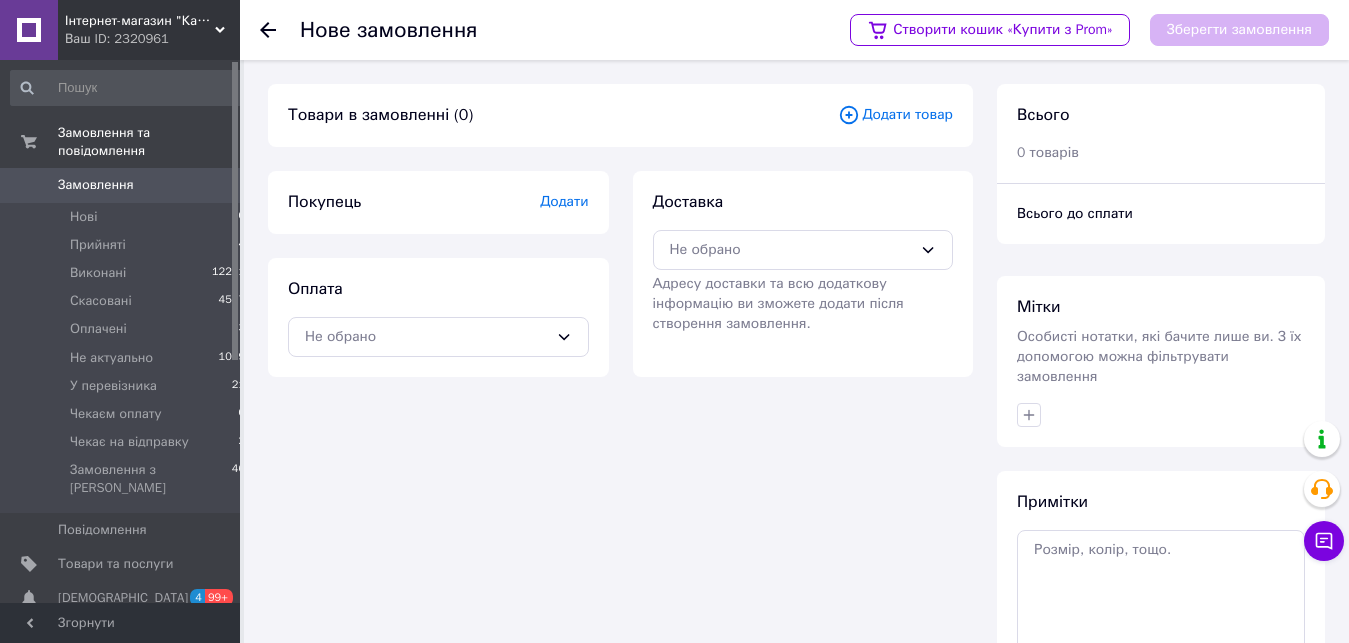 click on "Додати" at bounding box center (564, 201) 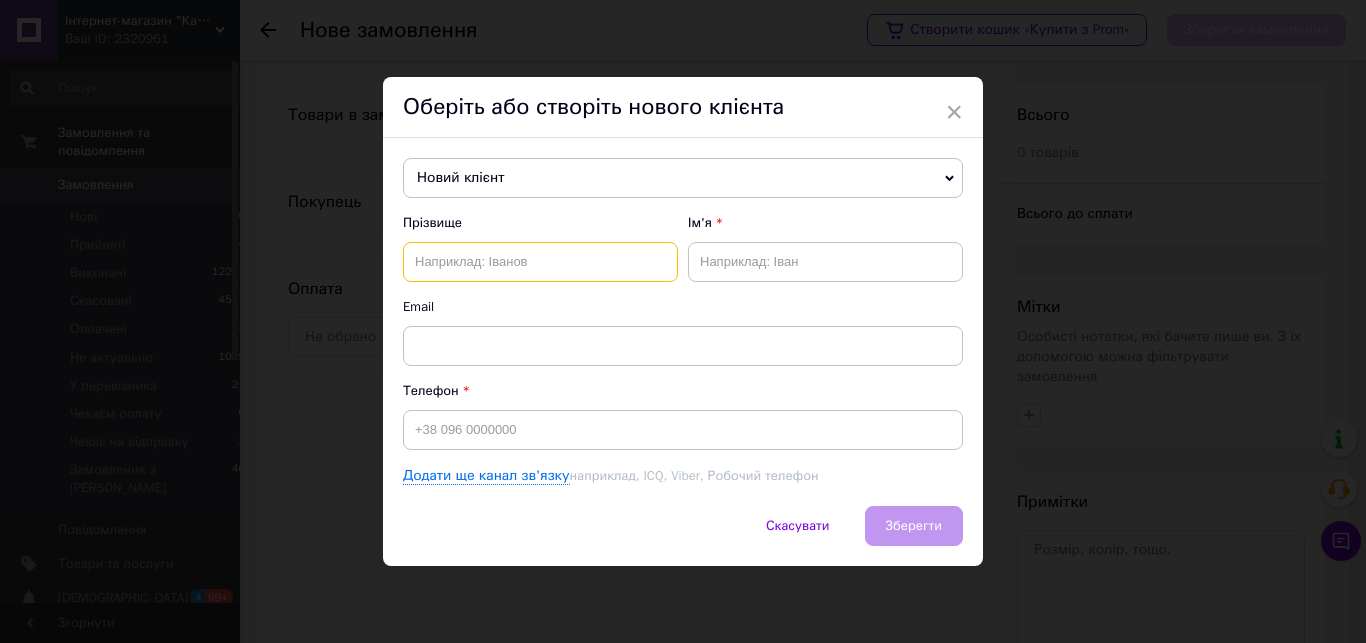 click at bounding box center [540, 262] 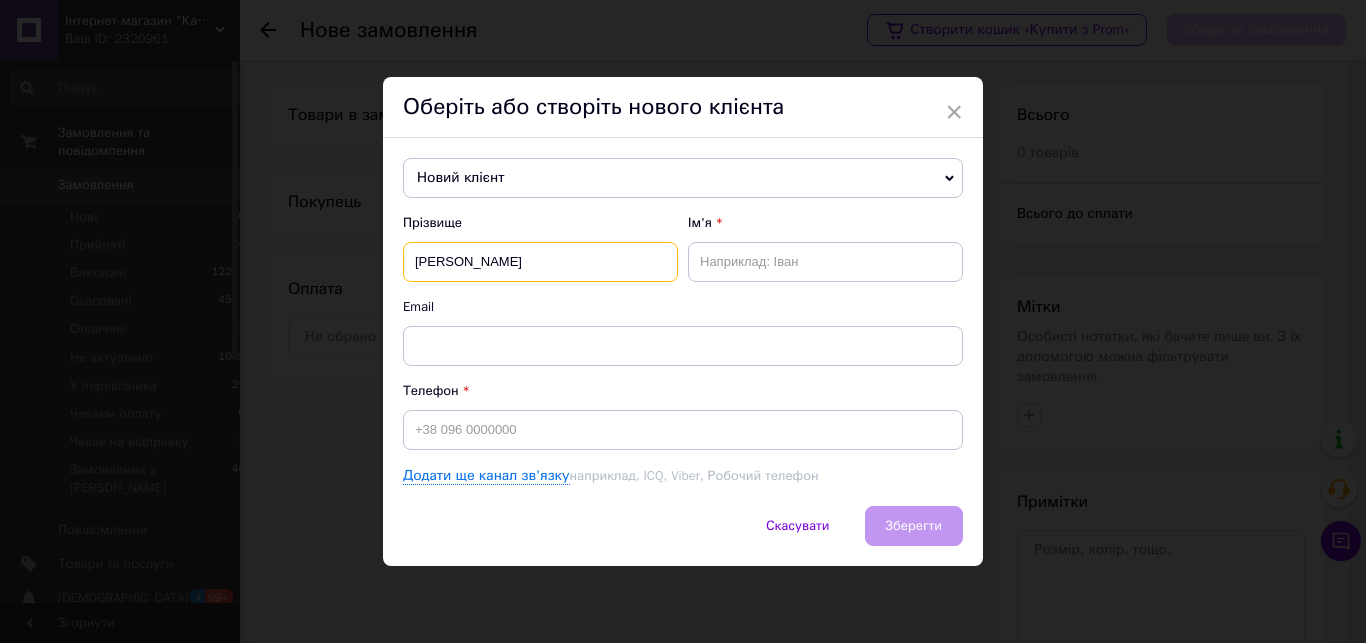 type on "[PERSON_NAME]" 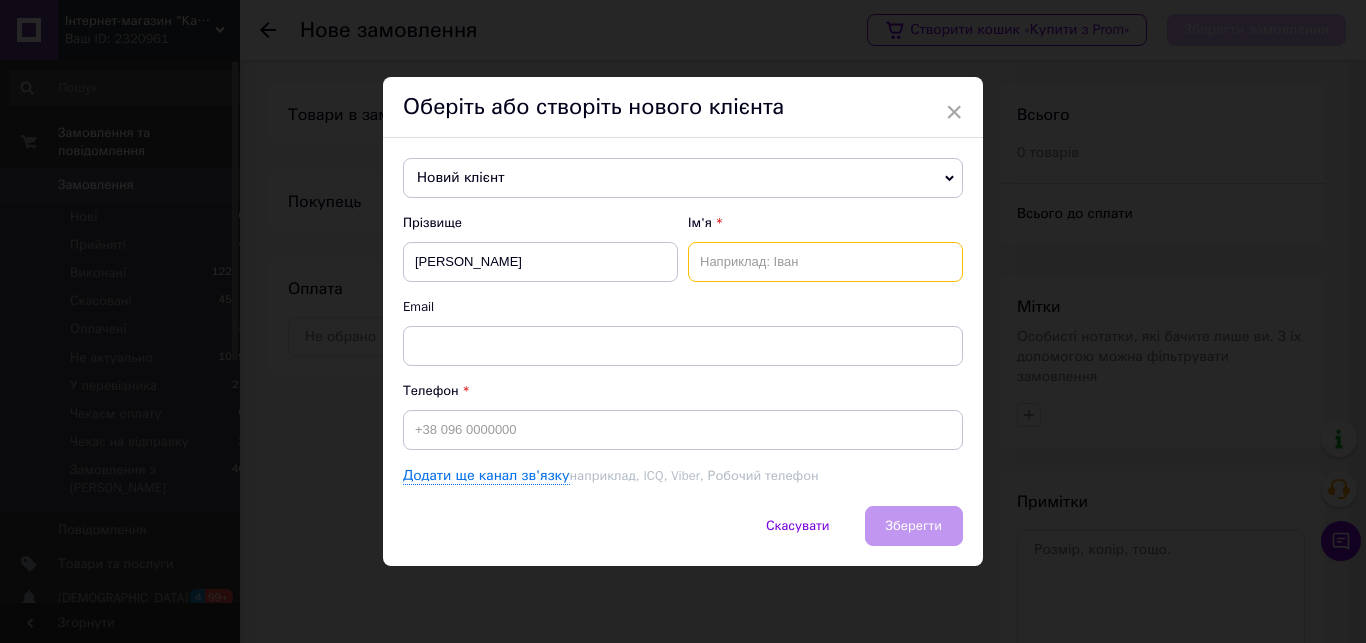 click at bounding box center [825, 262] 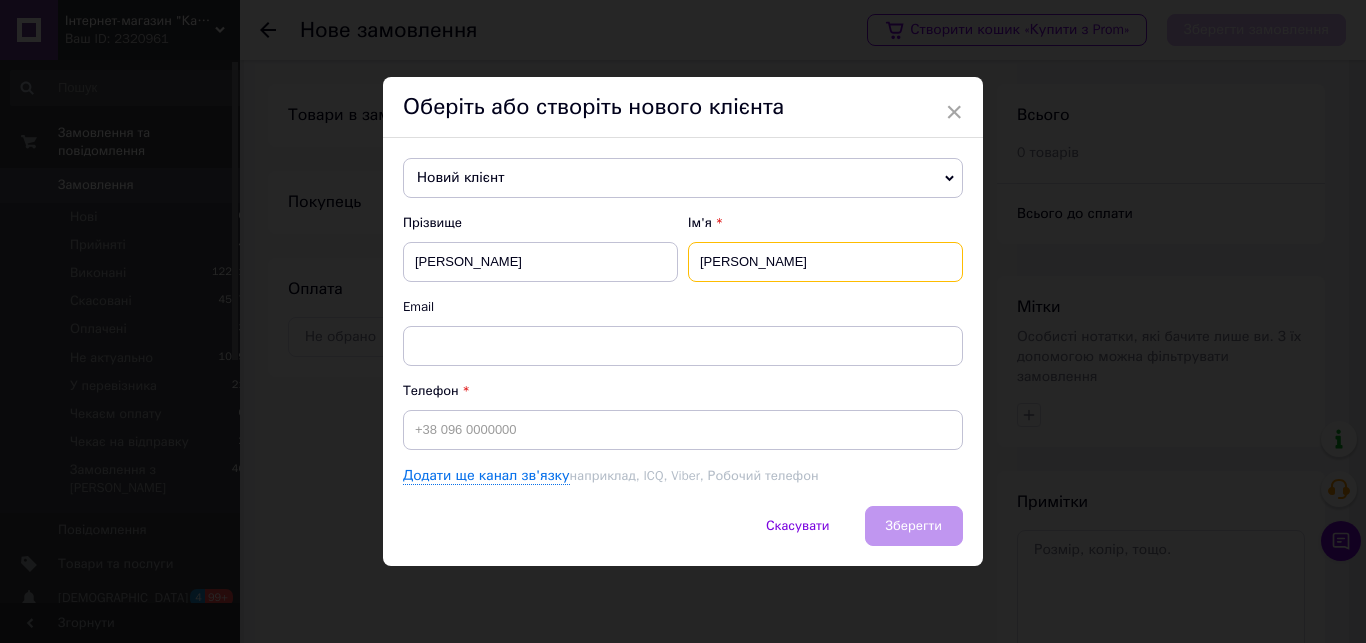 click on "[PERSON_NAME]" at bounding box center [825, 262] 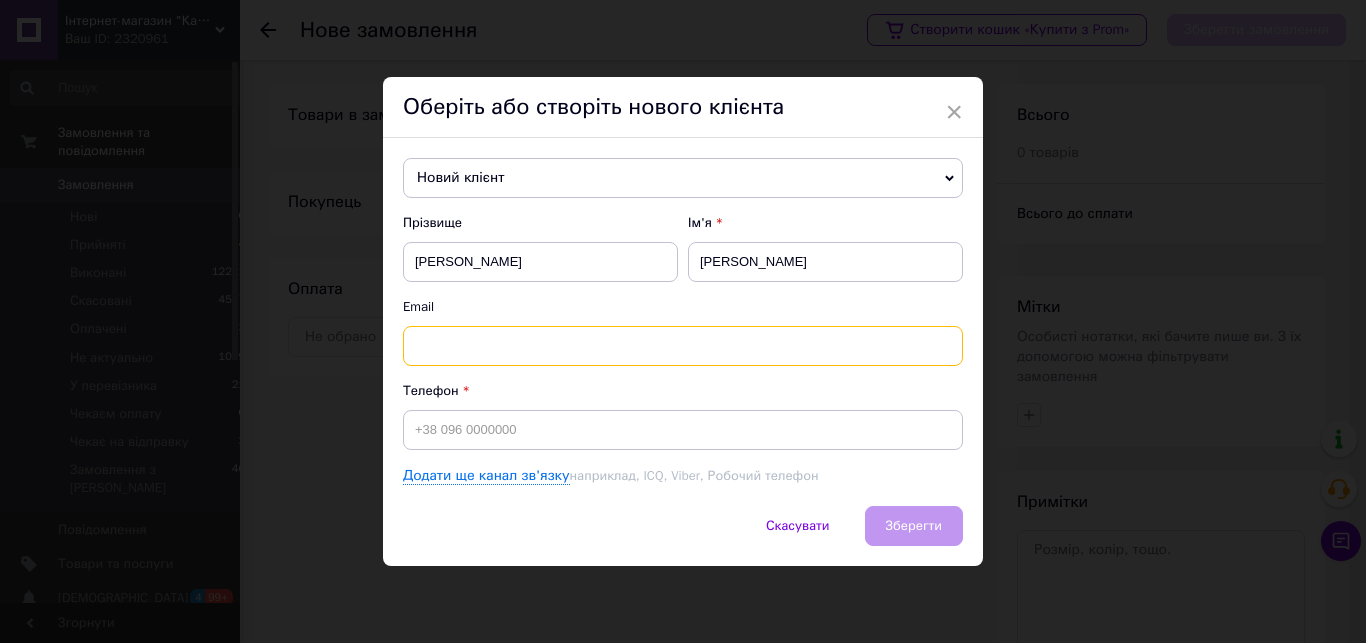 click at bounding box center (683, 346) 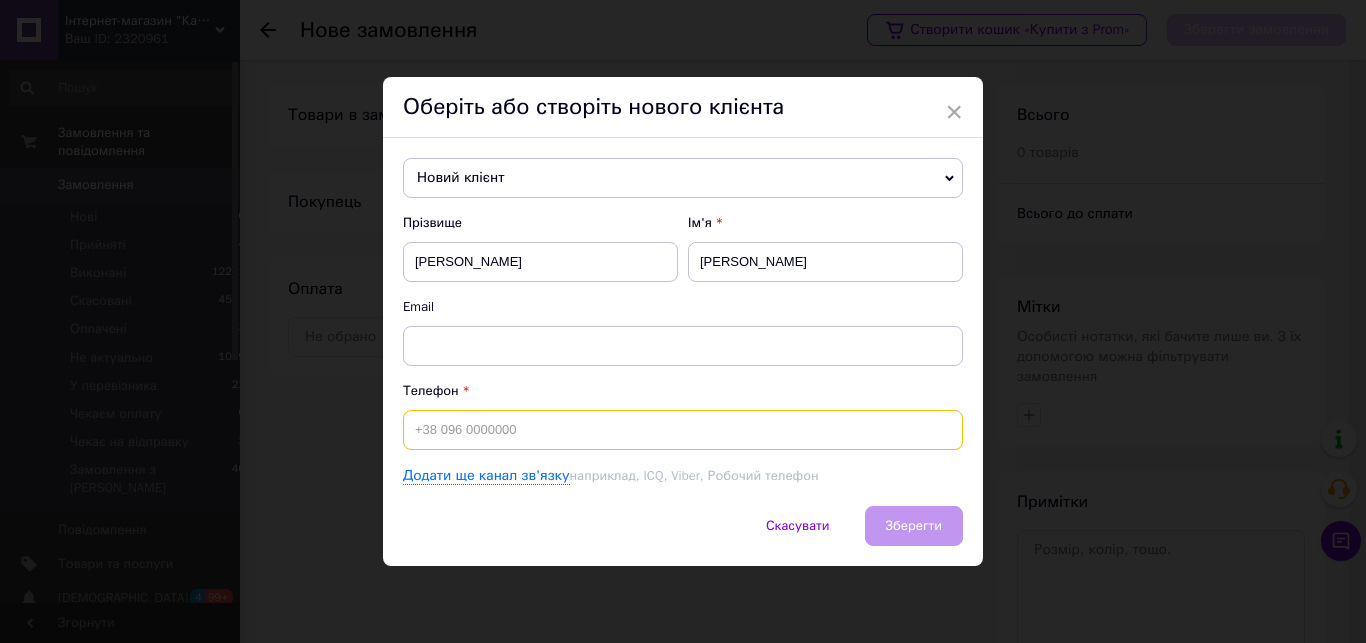 click at bounding box center [683, 430] 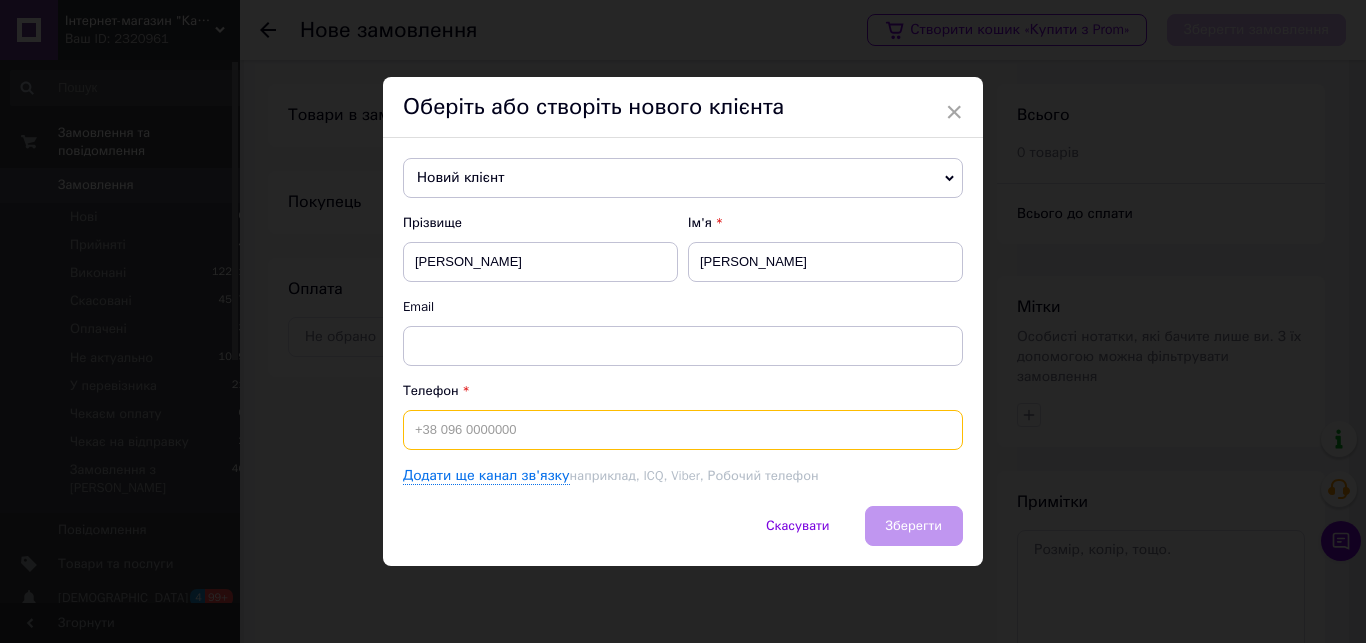 click at bounding box center (683, 430) 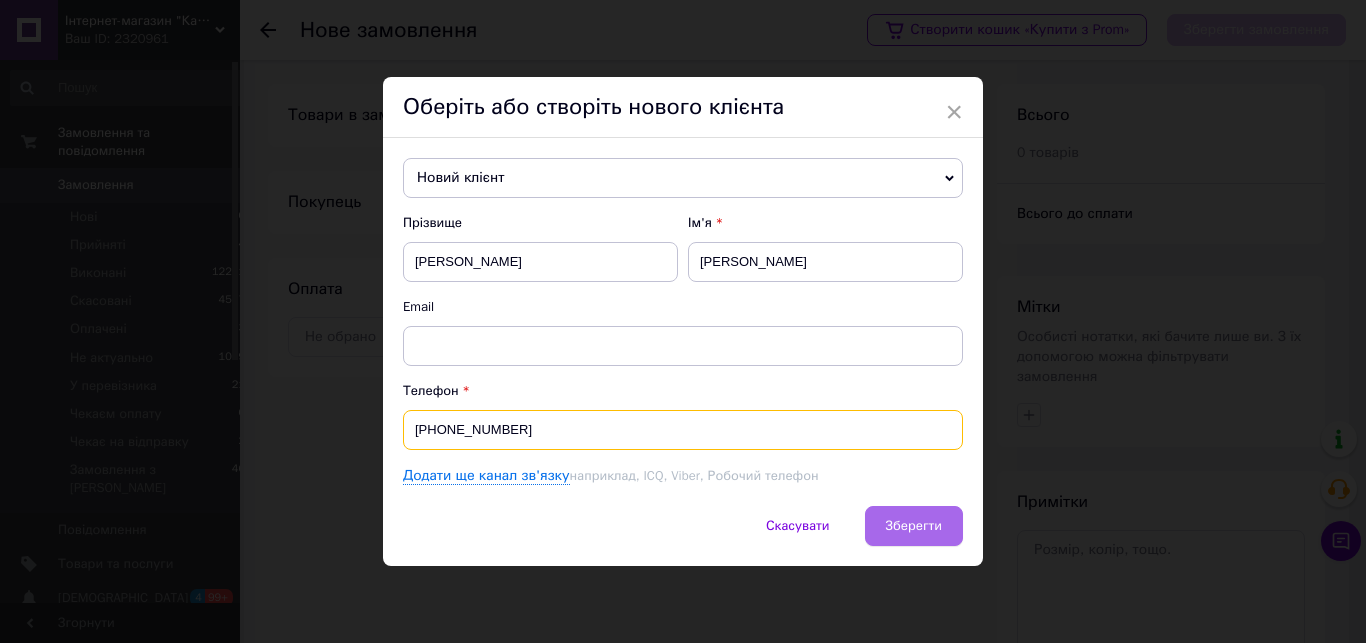type on "[PHONE_NUMBER]" 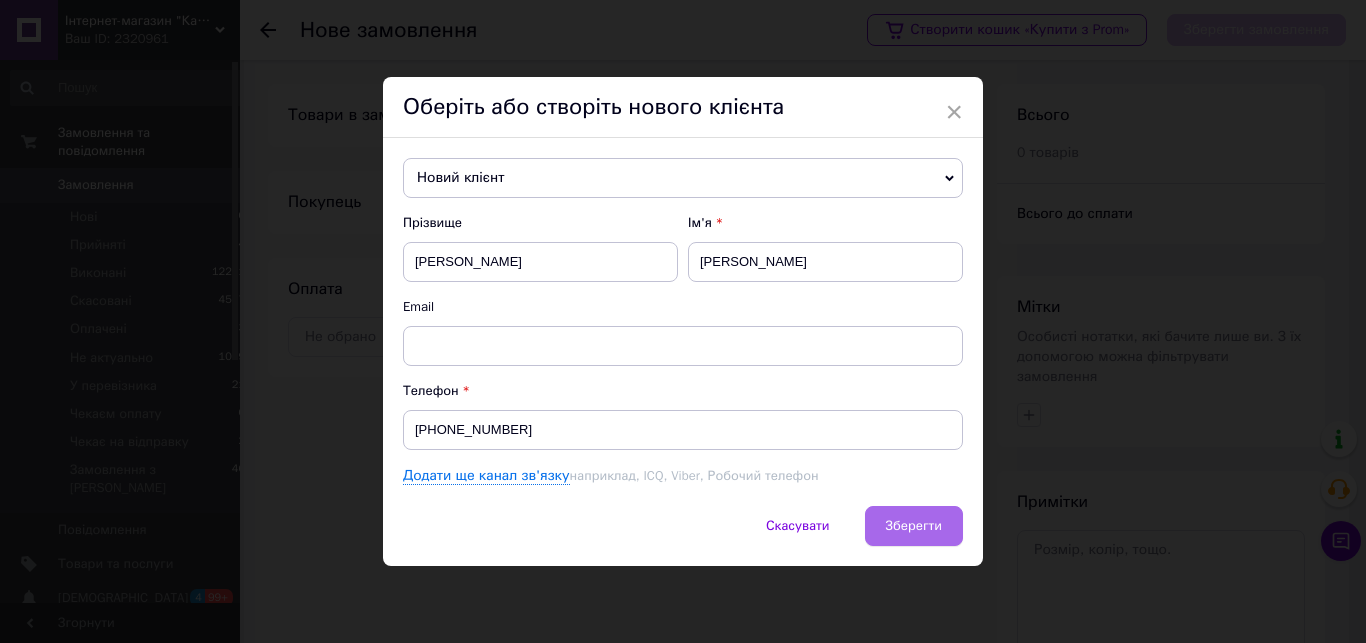 click on "Зберегти" at bounding box center [914, 525] 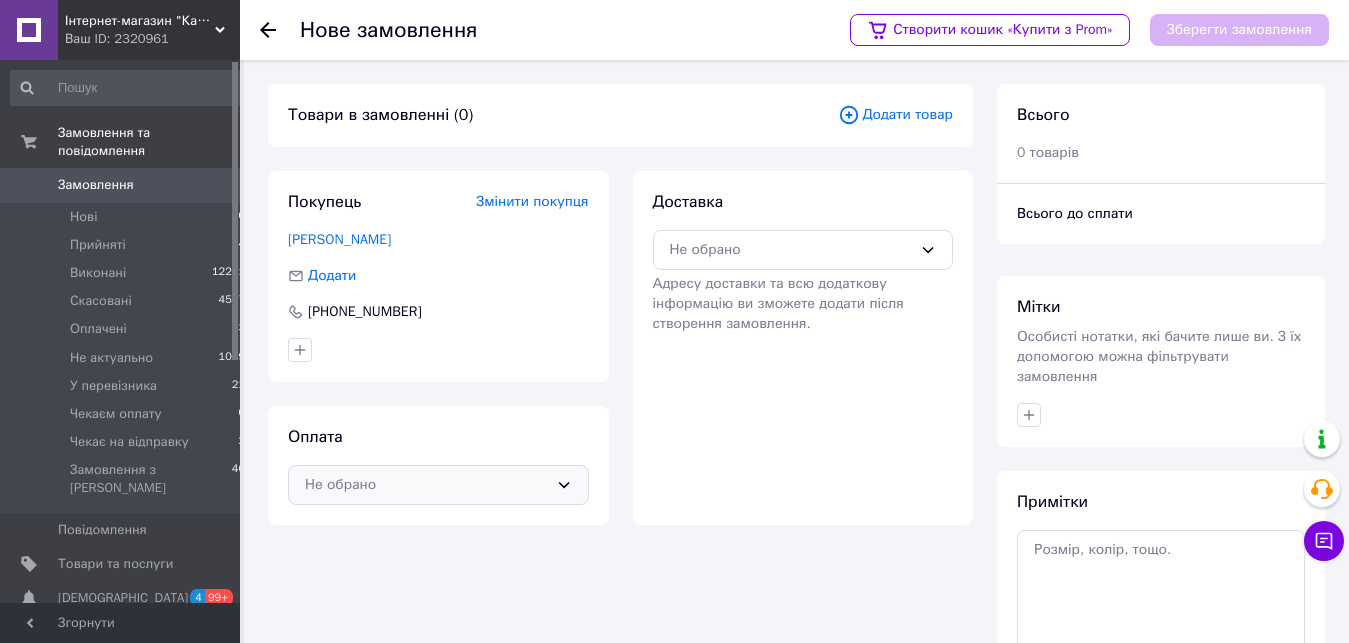 click on "Не обрано" at bounding box center [426, 485] 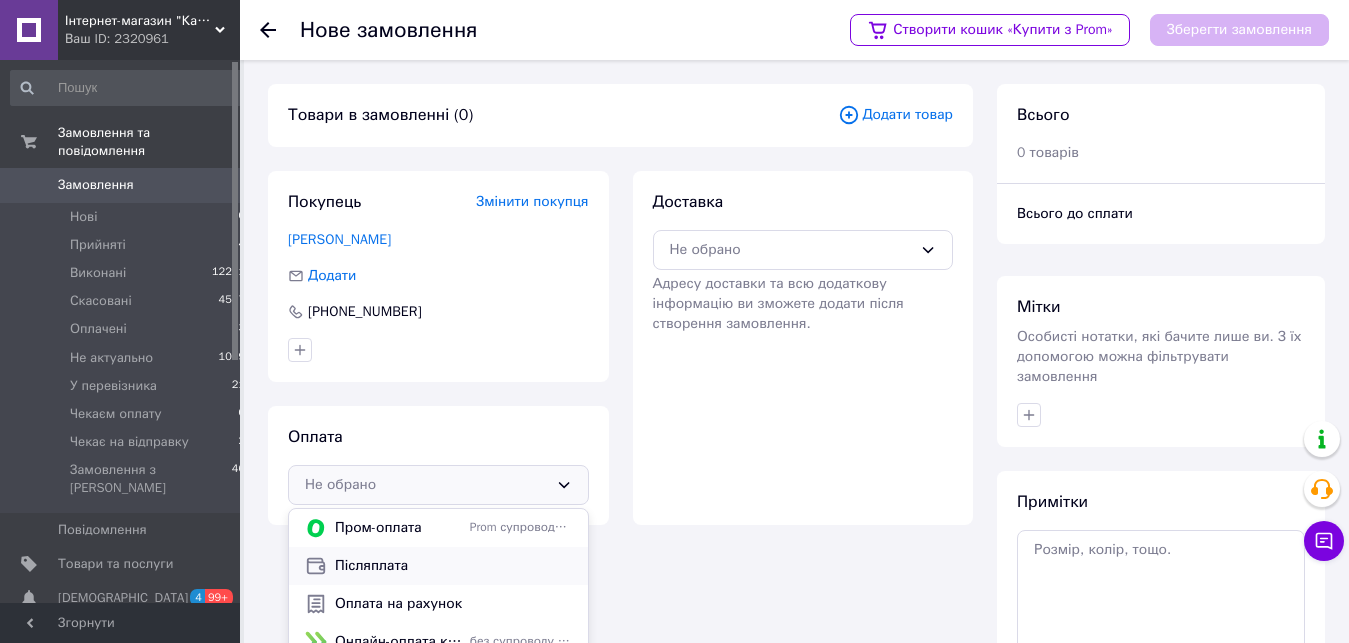 click on "Післяплата" at bounding box center [453, 566] 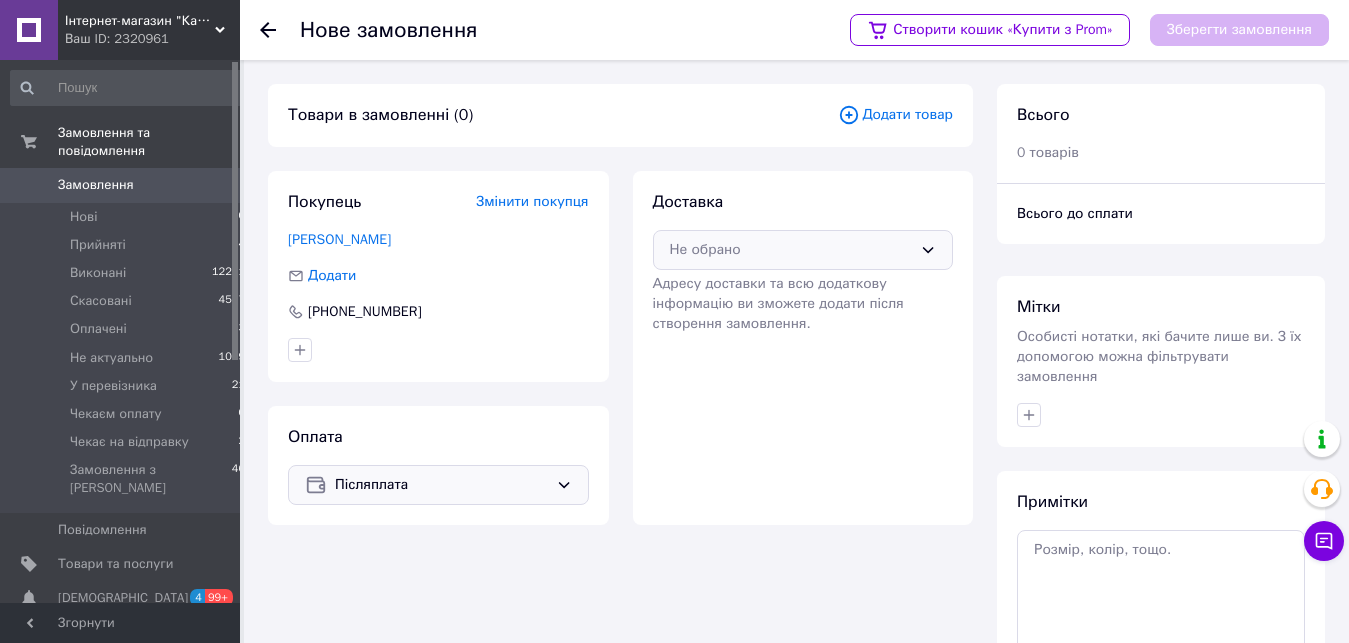 click on "Не обрано" at bounding box center [791, 250] 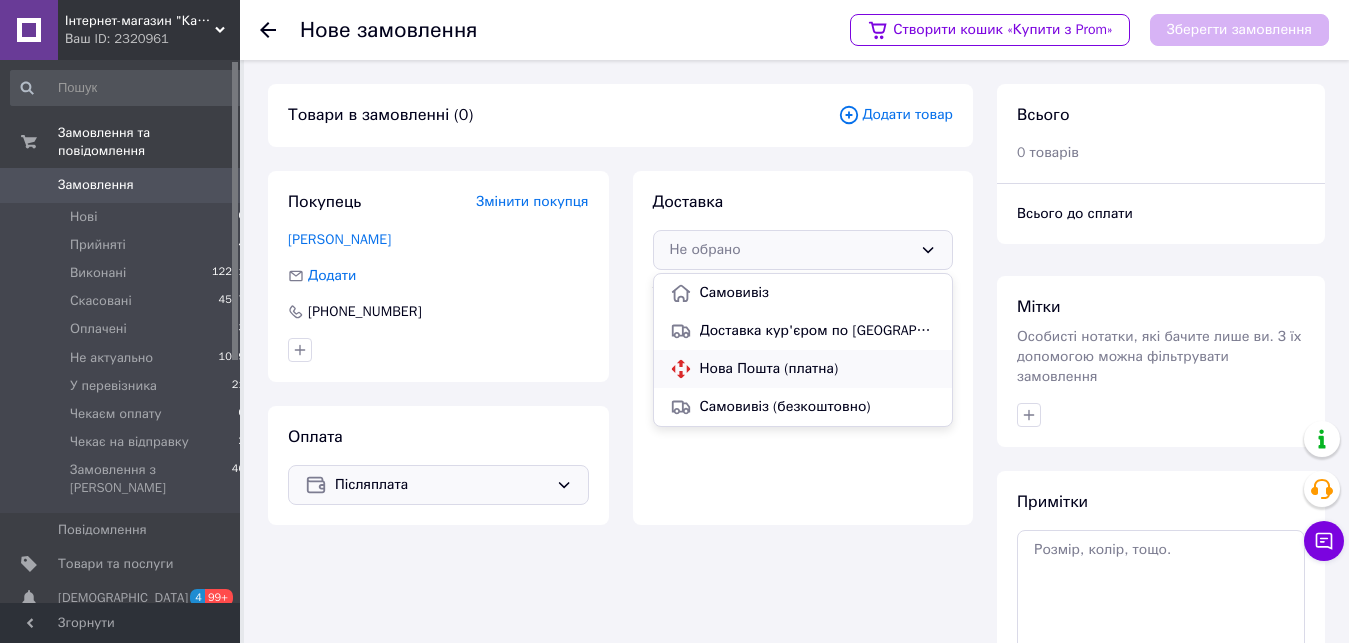 click on "Нова Пошта (платна)" at bounding box center (818, 369) 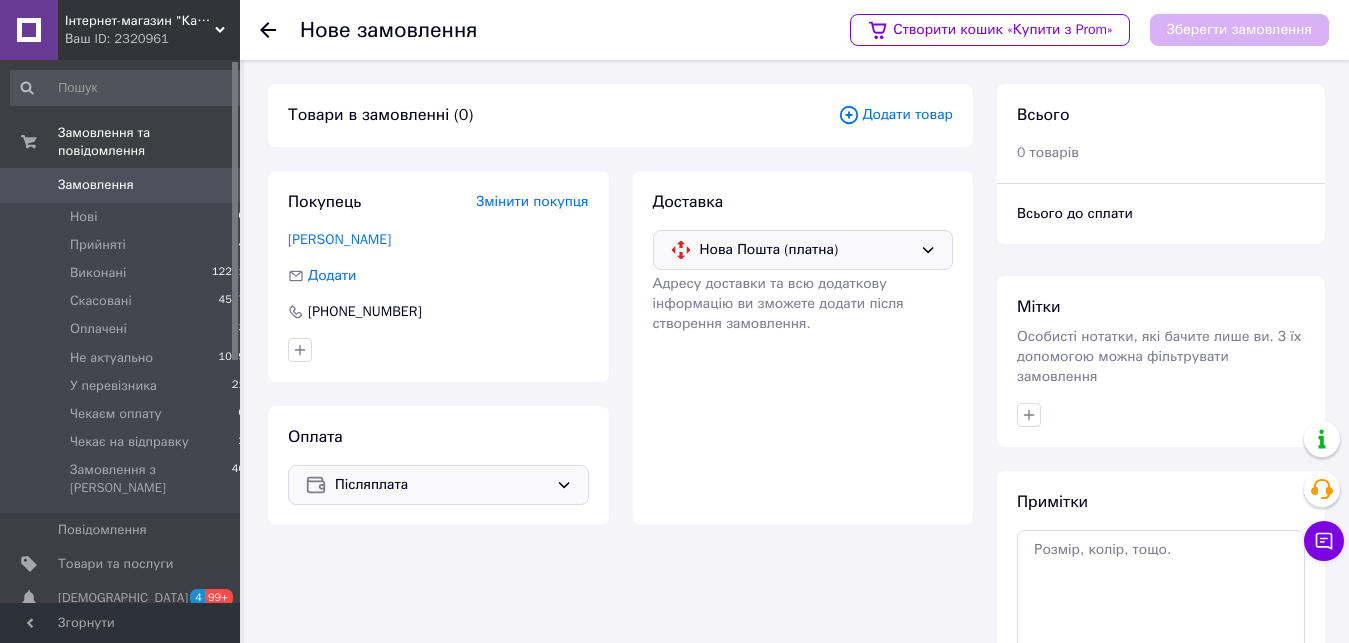 click on "Додати товар" at bounding box center [895, 115] 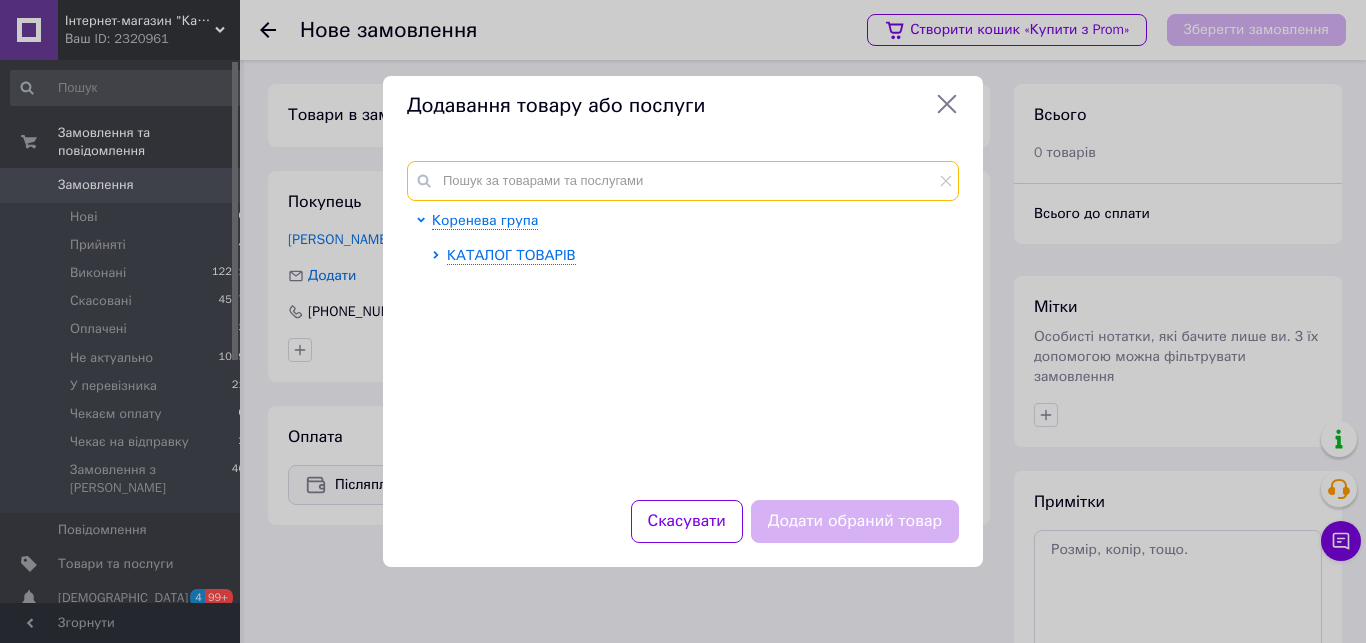 click at bounding box center (683, 181) 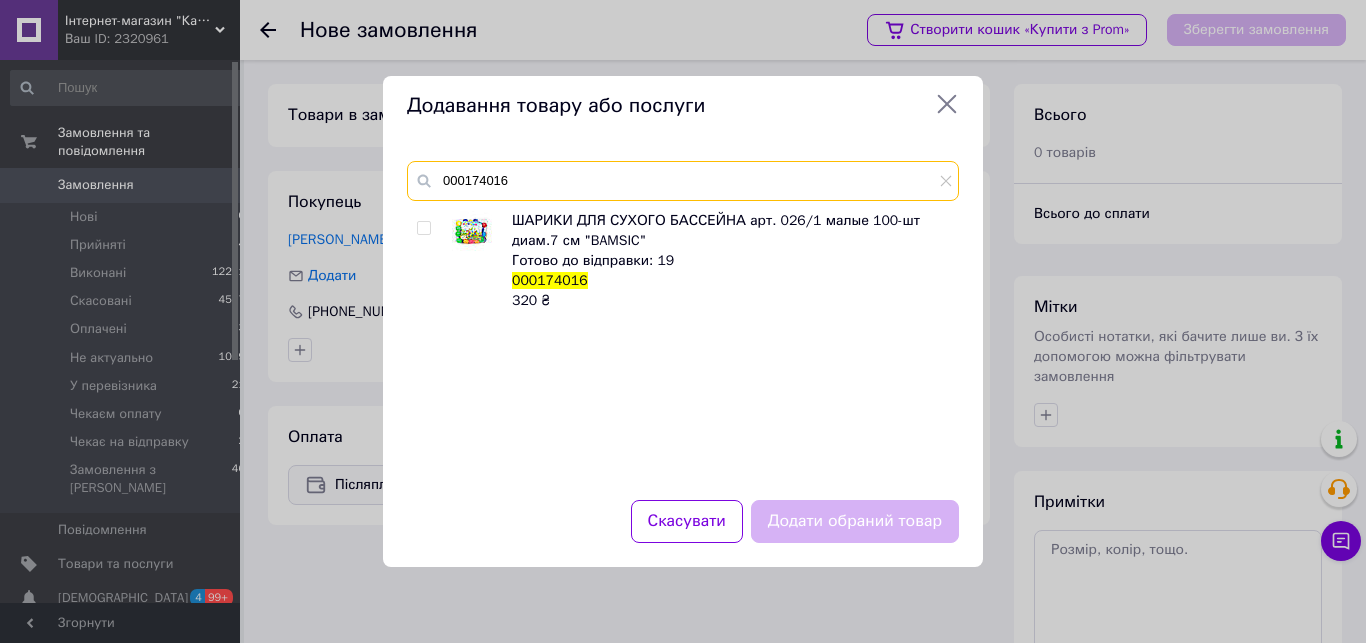 type on "000174016" 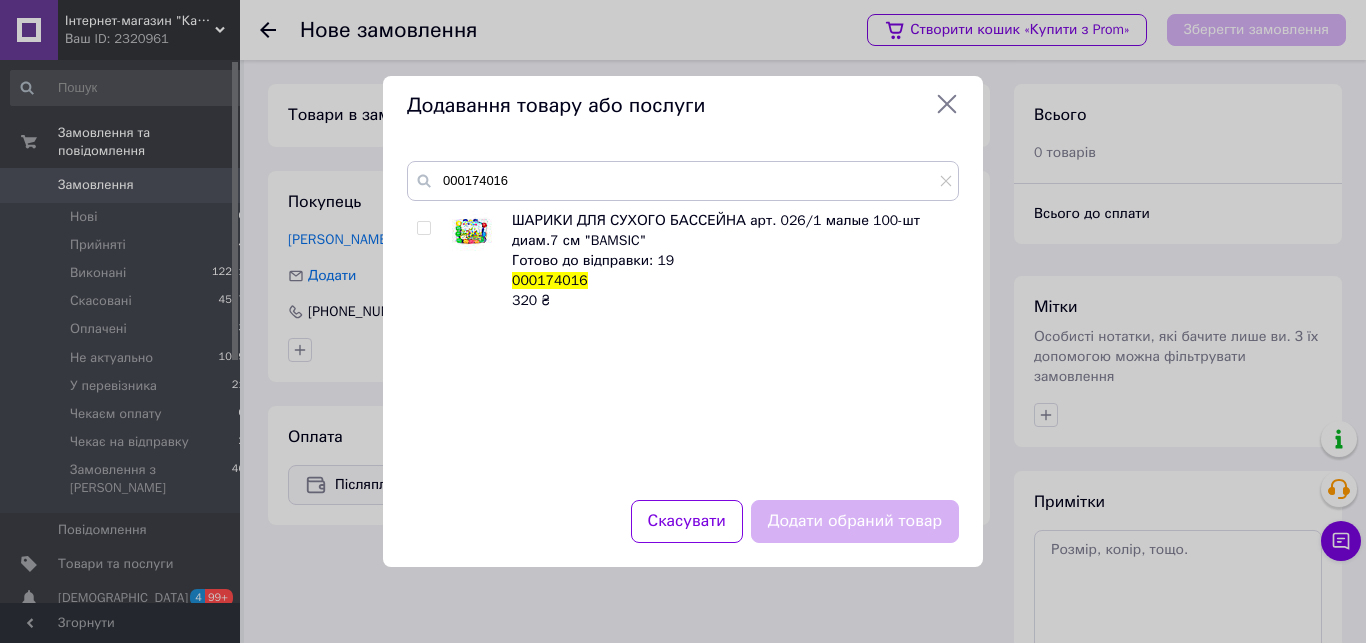 click on "ШАРИКИ ДЛЯ СУХОГО БАССЕЙНА арт. 026/1 малые 100-шт диам.7 см "BAMSIC"" at bounding box center [716, 230] 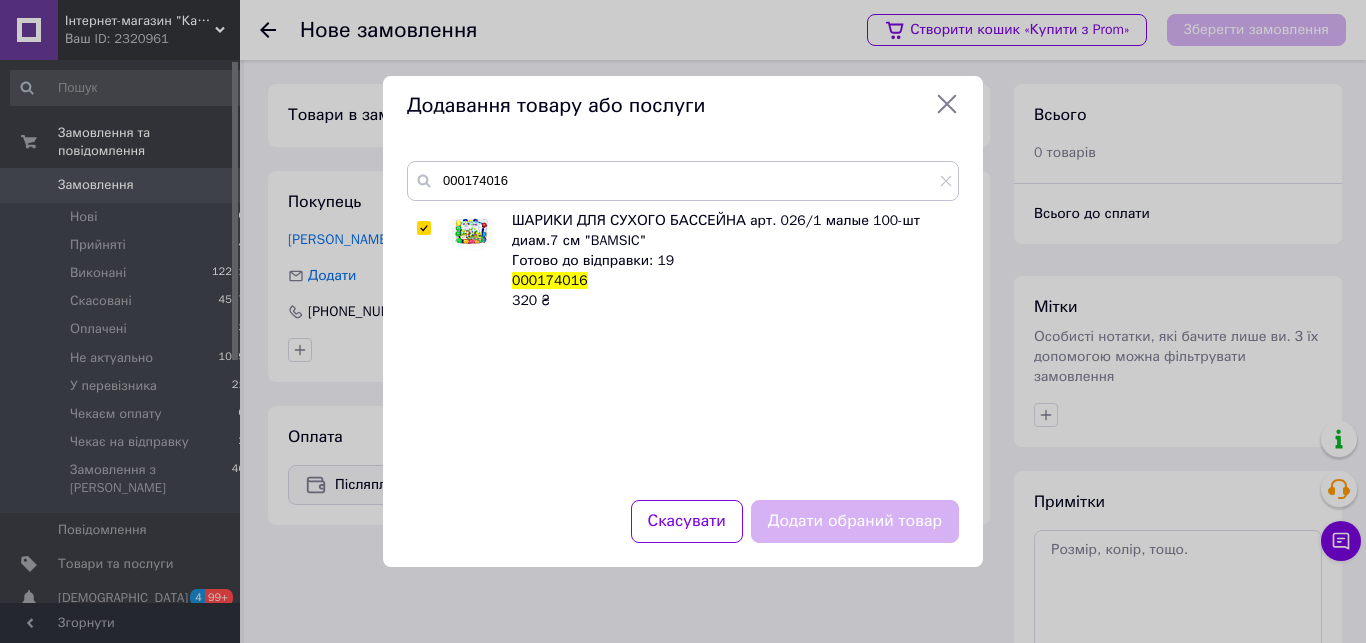 checkbox on "true" 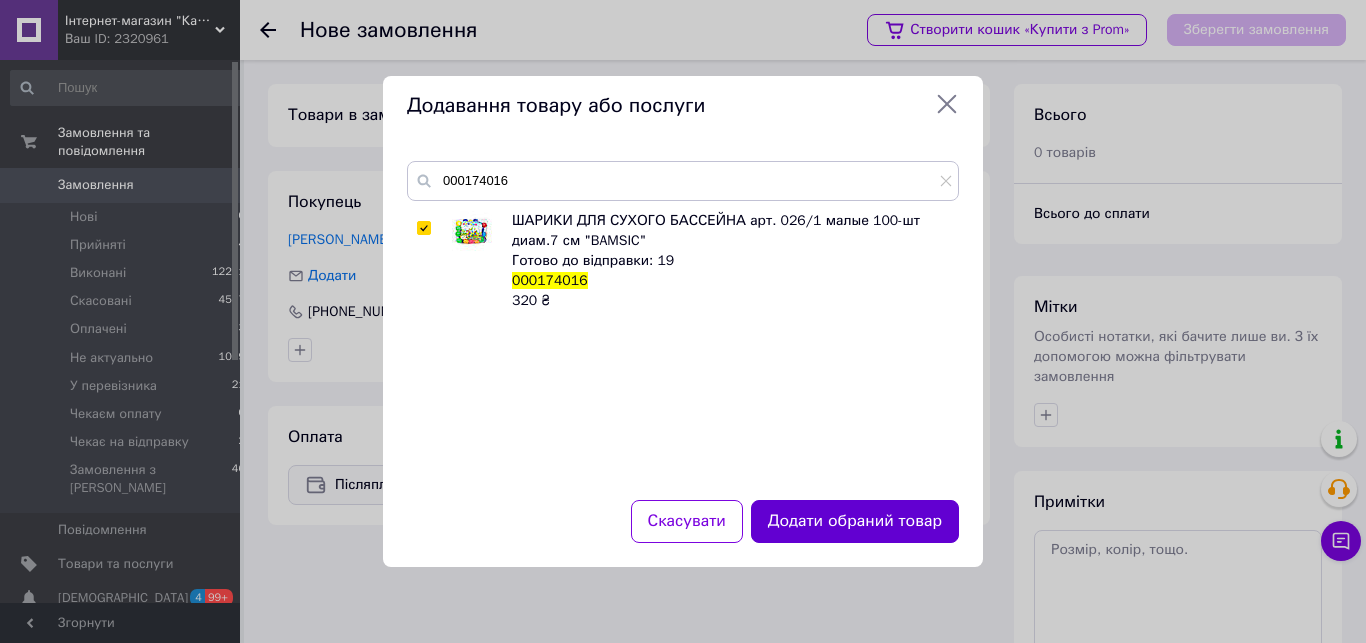 click on "Додати обраний товар" at bounding box center (855, 521) 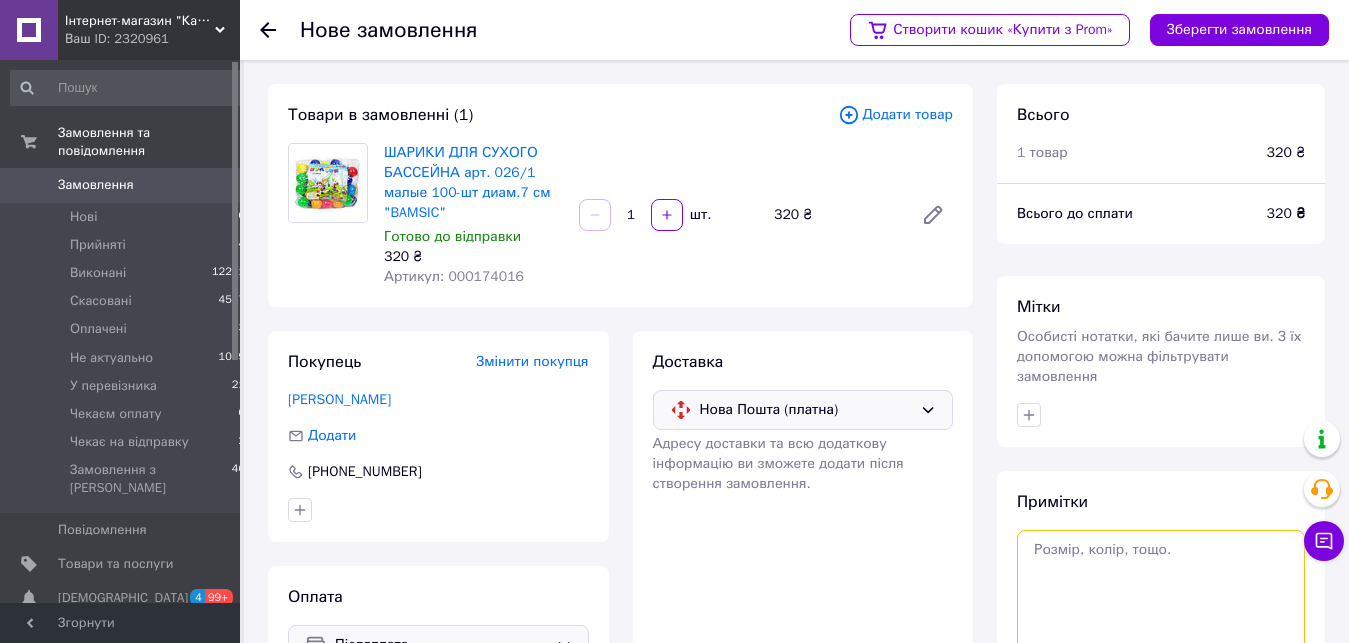 click at bounding box center [1161, 605] 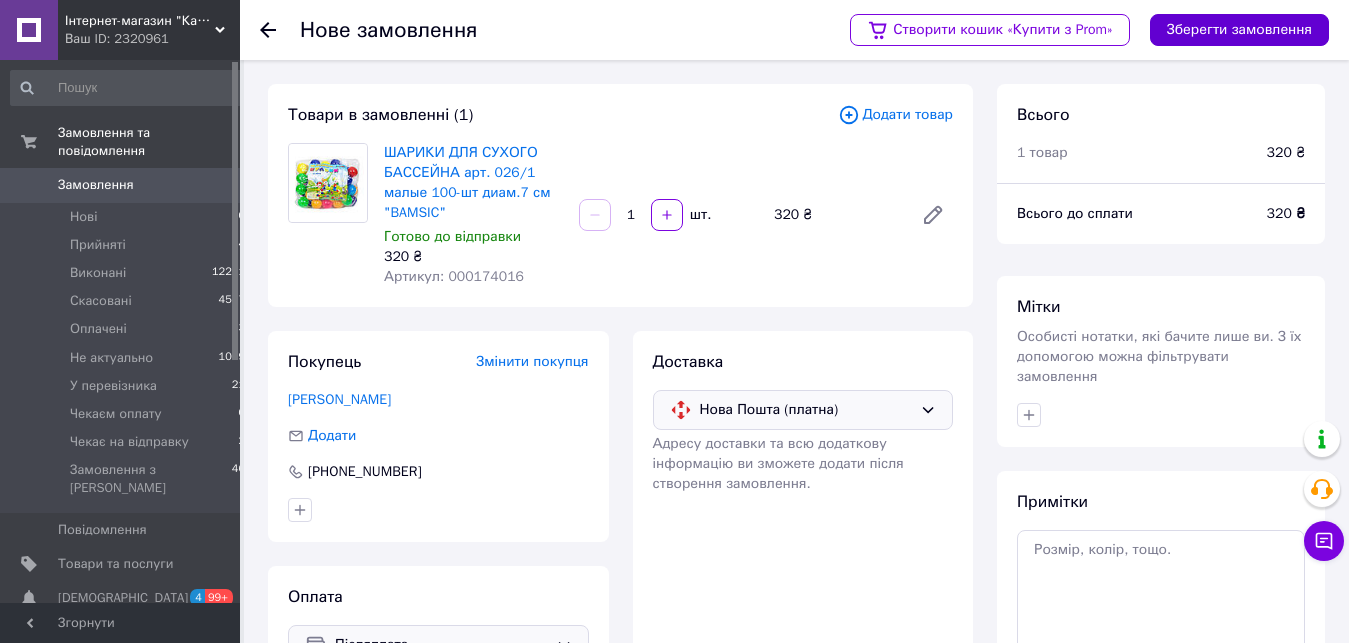 click on "Зберегти замовлення" at bounding box center (1239, 30) 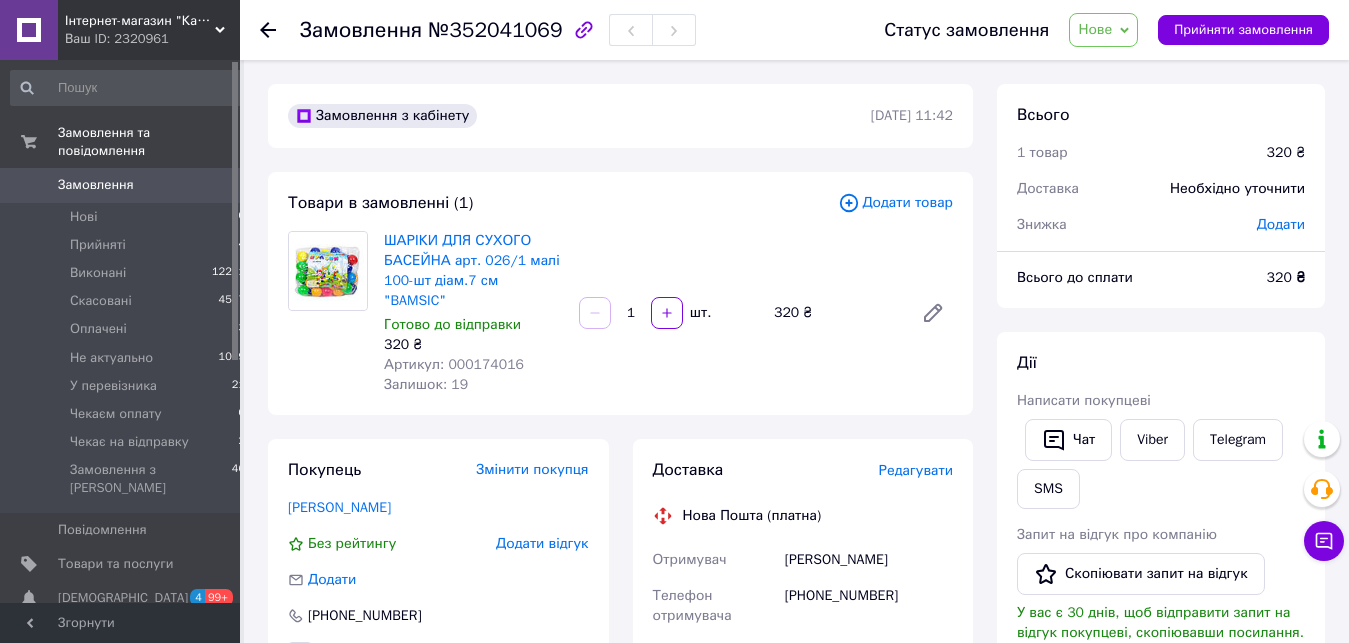 click on "Редагувати" at bounding box center [916, 470] 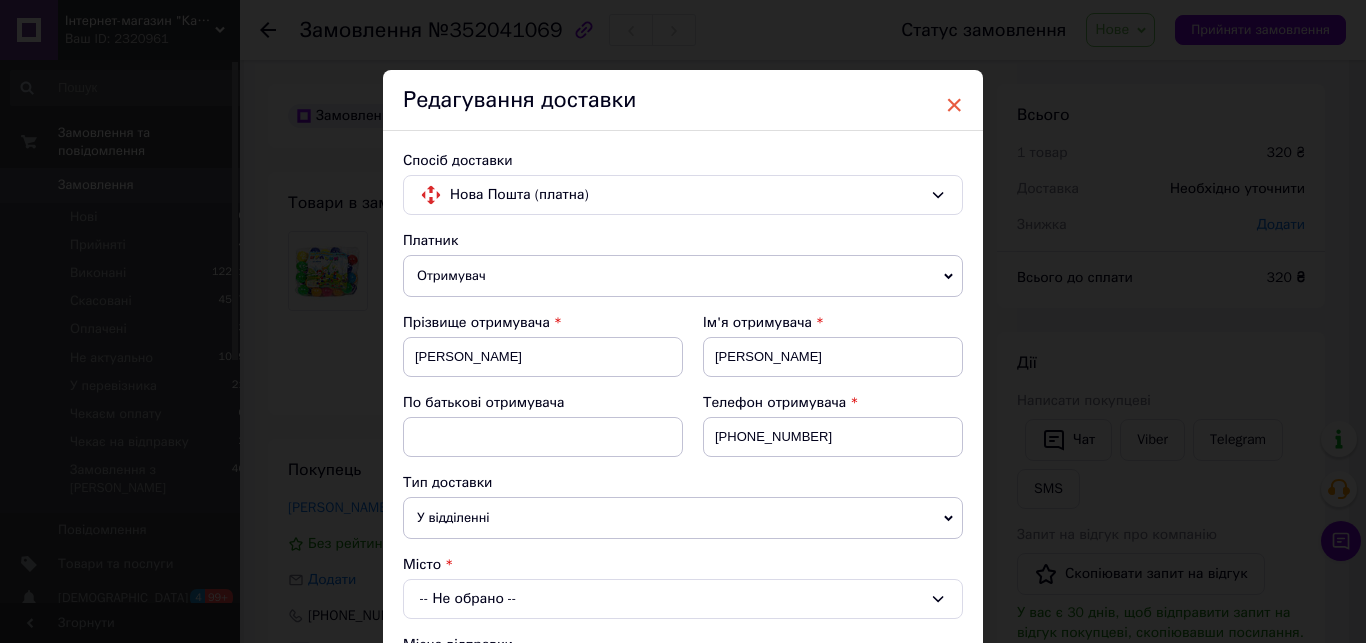 click on "×" at bounding box center [954, 105] 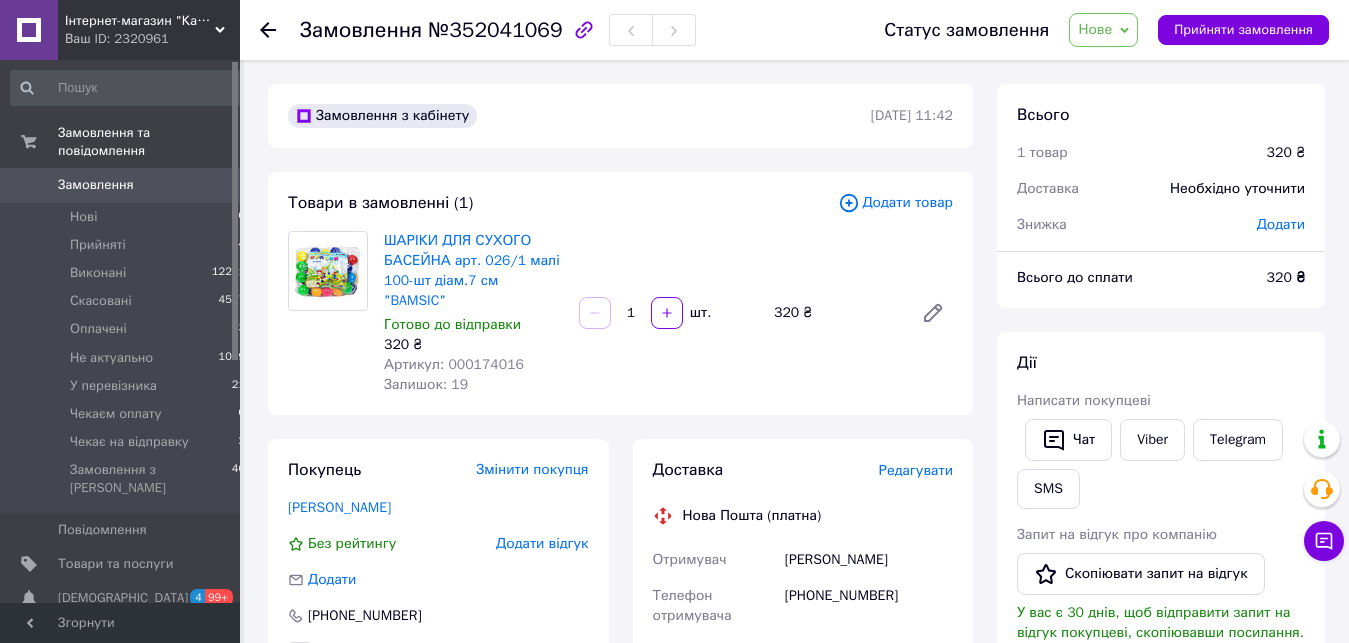 click 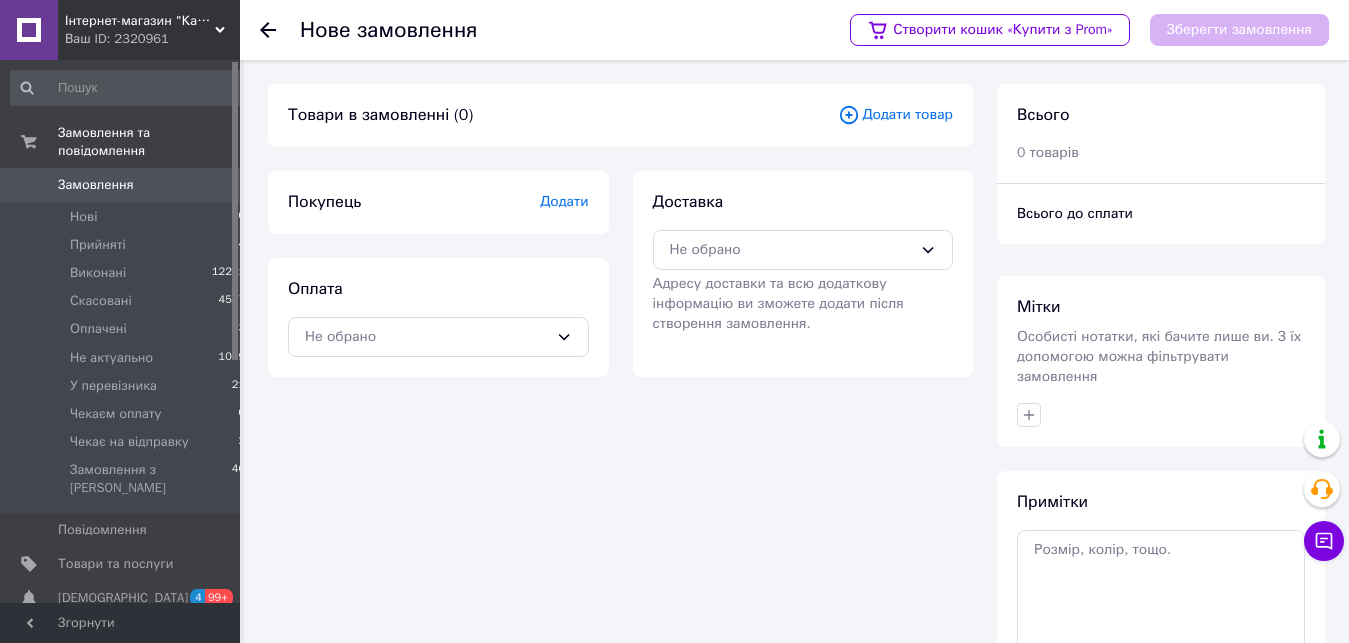 click 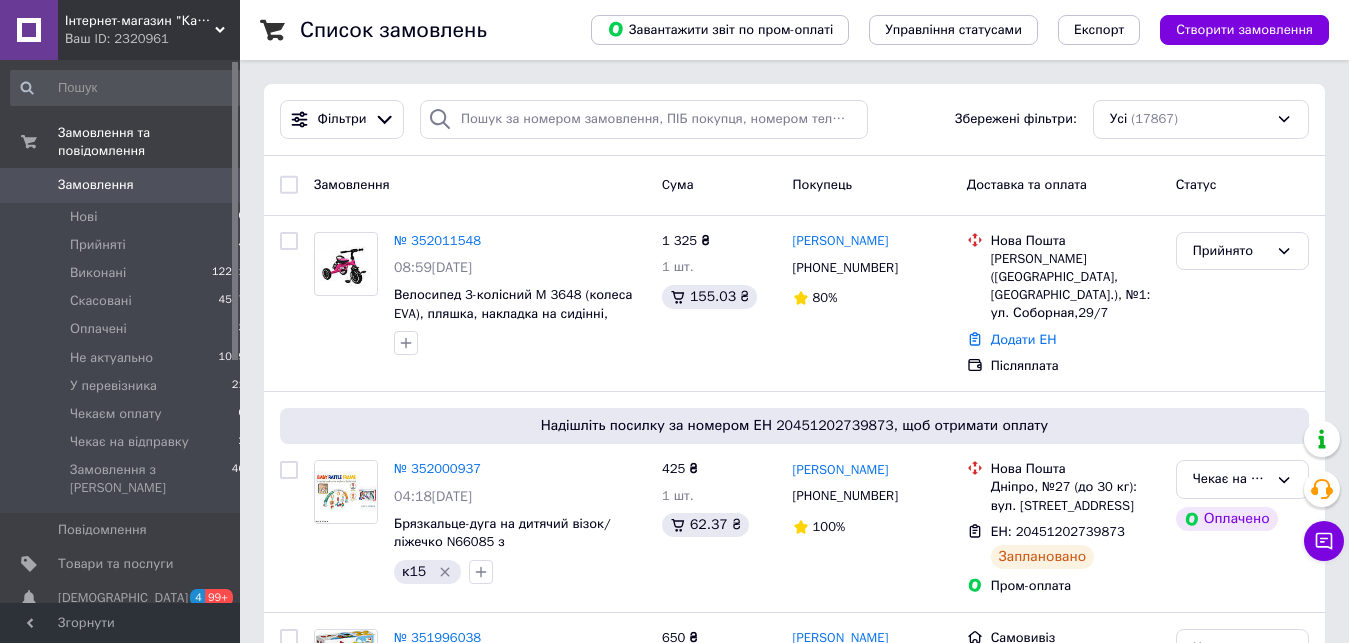 click on "Замовлення" at bounding box center [96, 185] 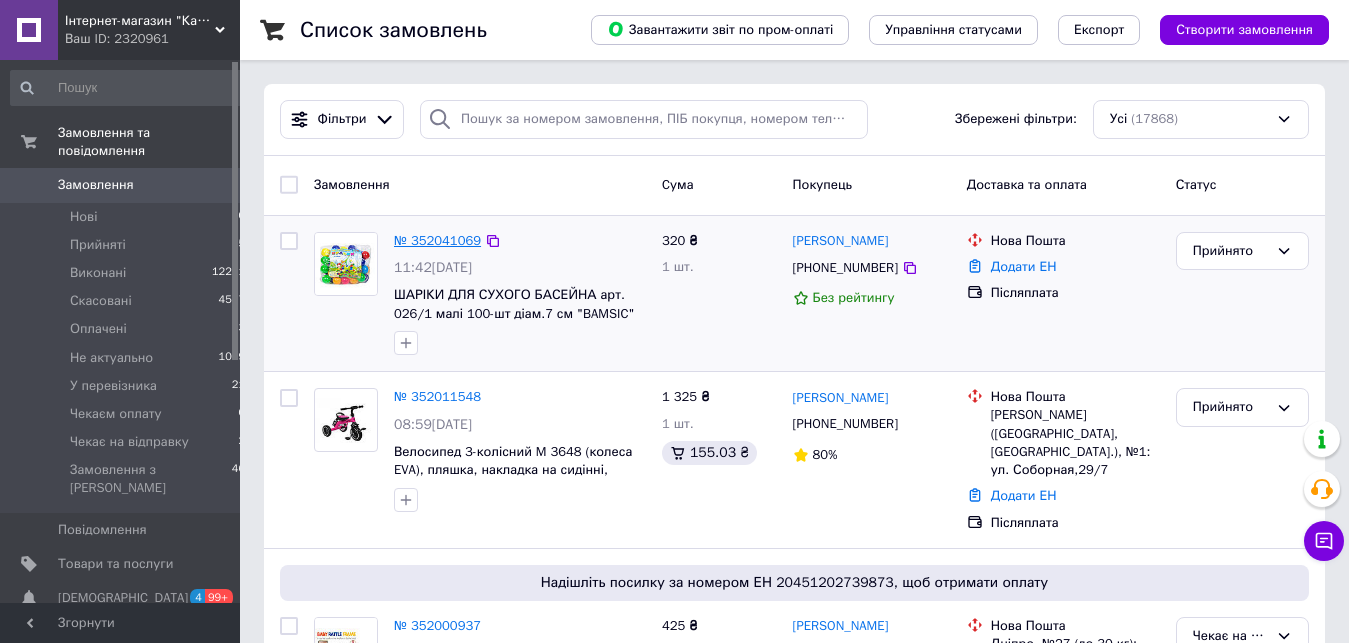 click on "№ 352041069" at bounding box center (437, 240) 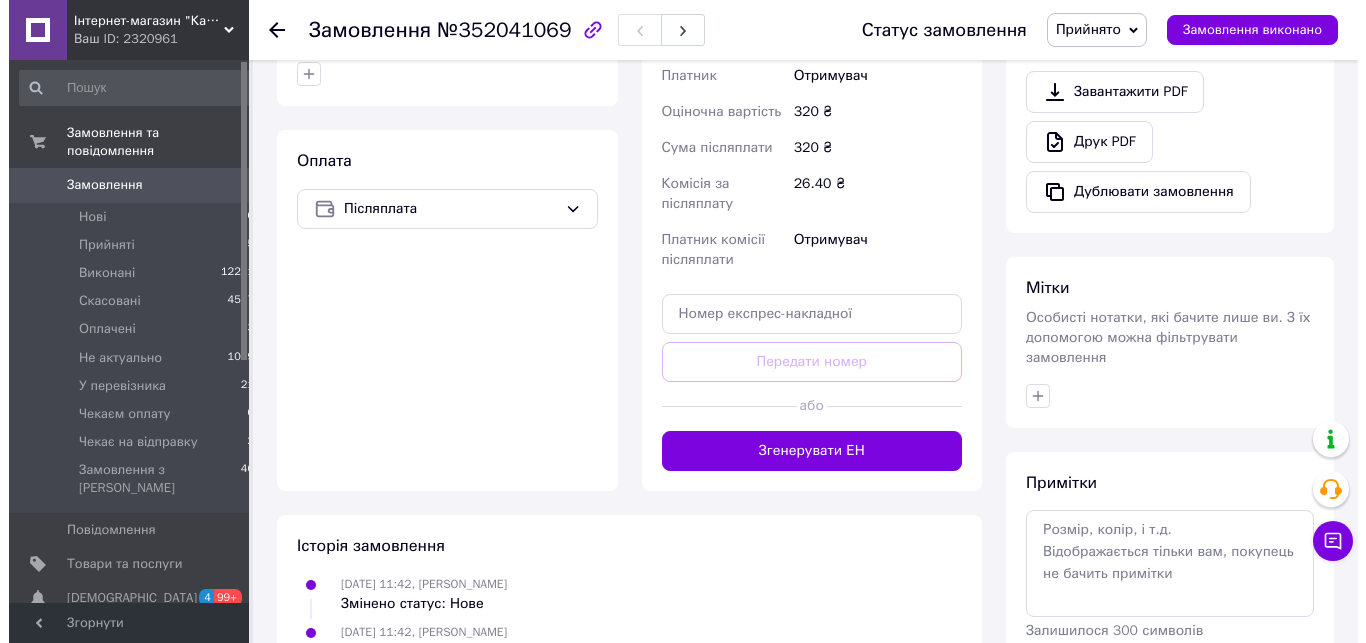 scroll, scrollTop: 204, scrollLeft: 0, axis: vertical 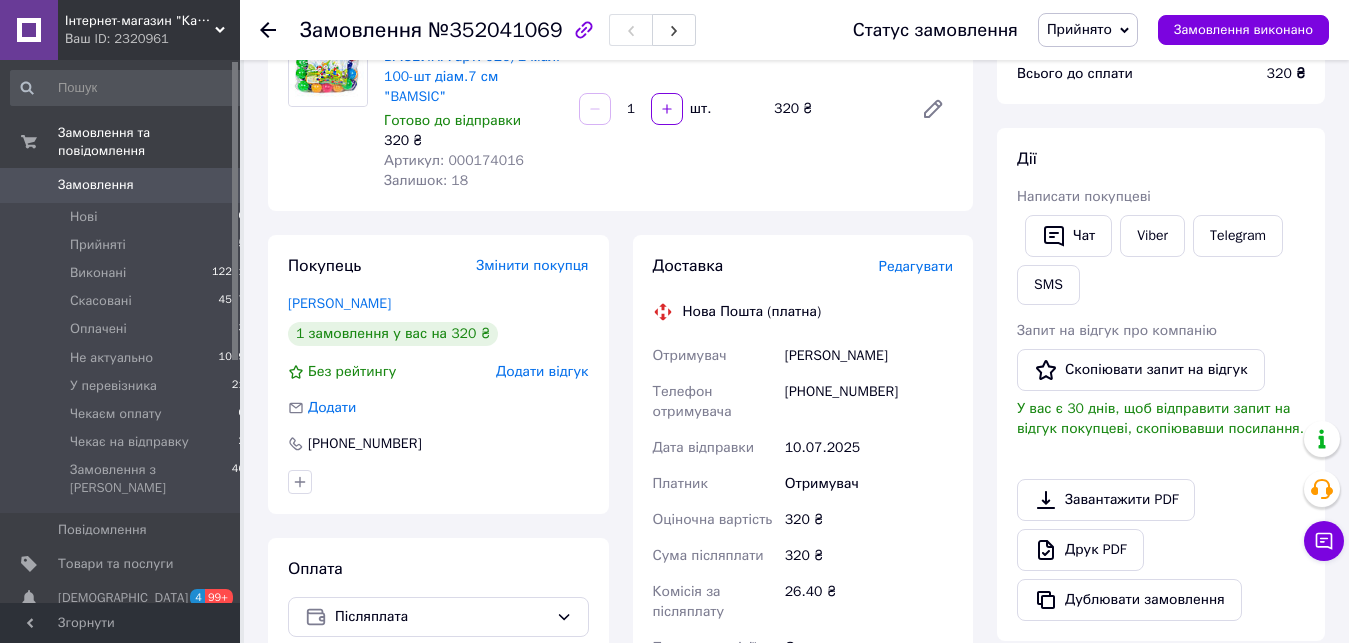 click on "Редагувати" at bounding box center (916, 266) 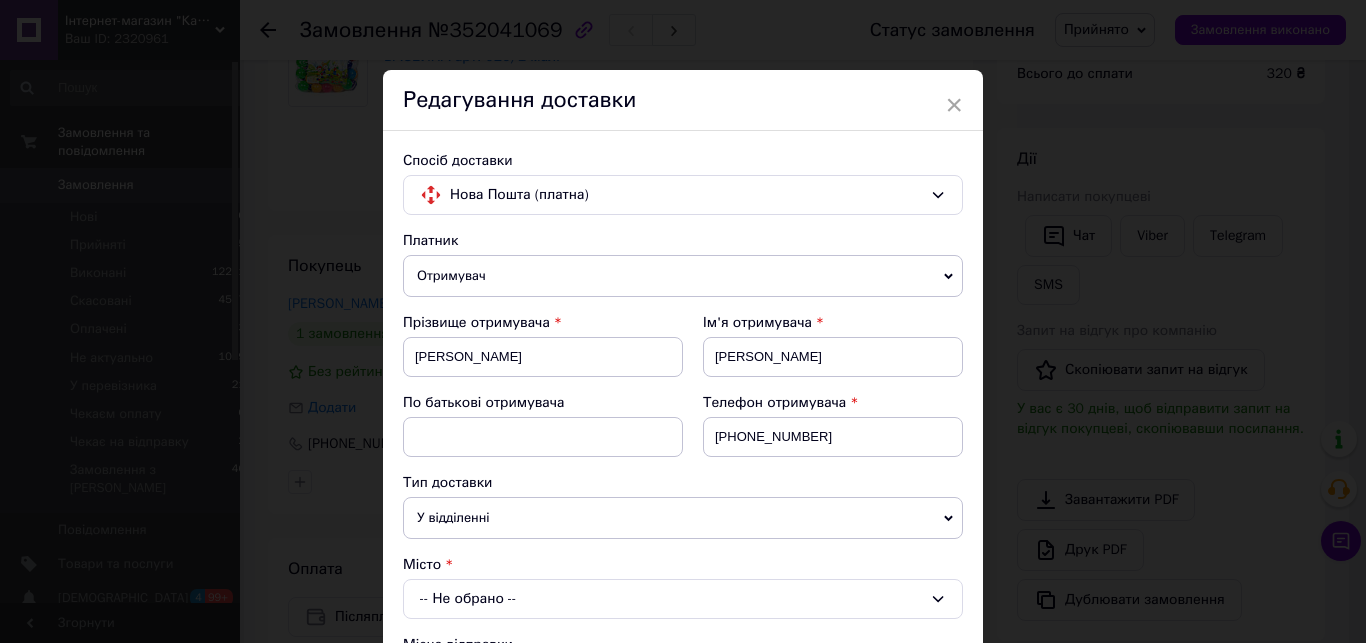 scroll, scrollTop: 114, scrollLeft: 0, axis: vertical 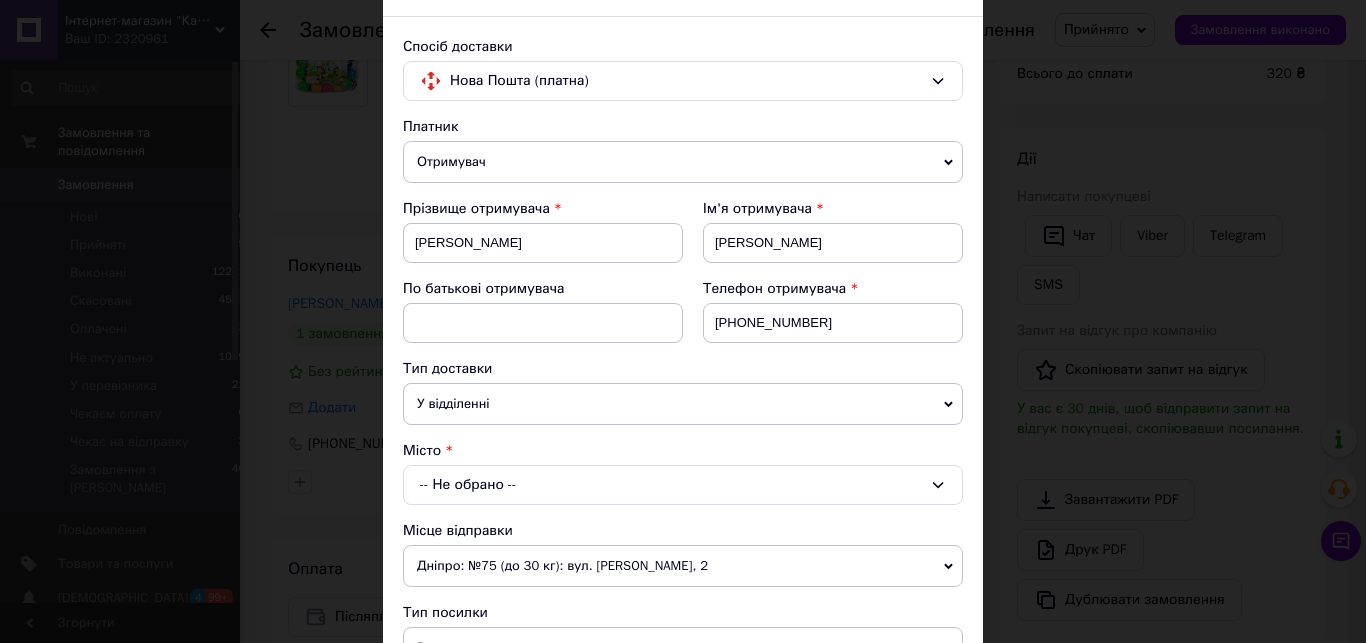 click on "У відділенні" at bounding box center (683, 404) 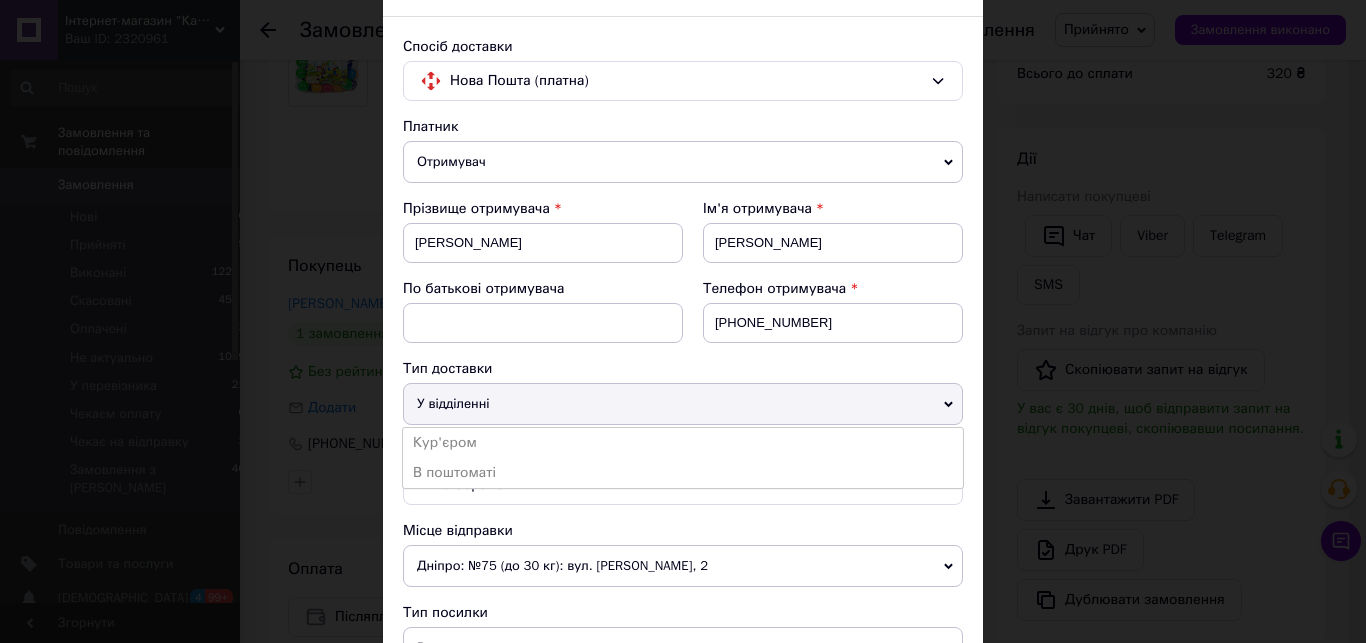 click on "Тип доставки" at bounding box center (683, 369) 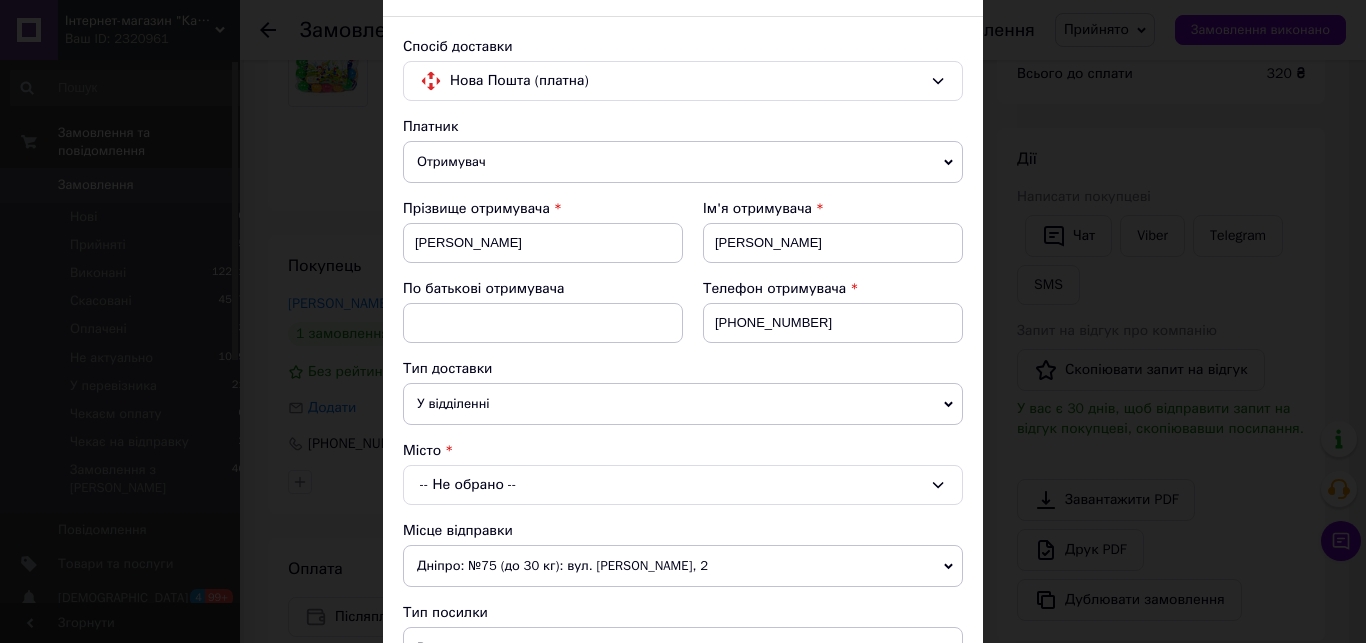 click on "-- Не обрано --" at bounding box center [683, 485] 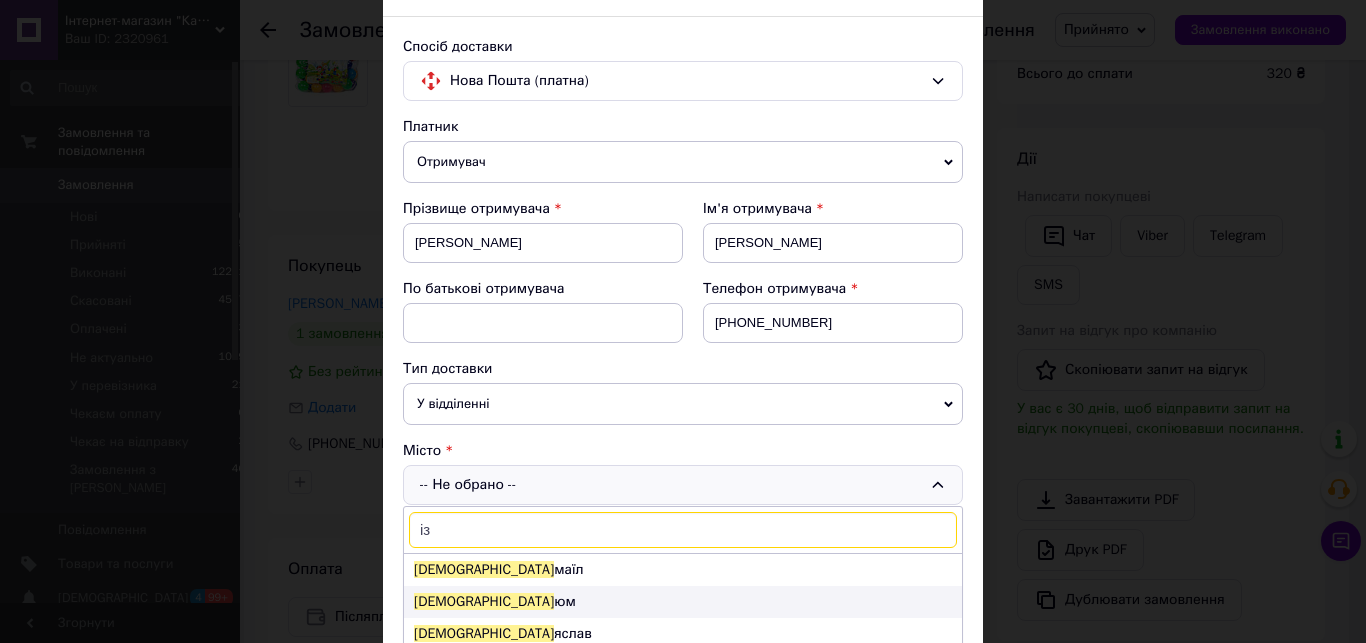 type on "із" 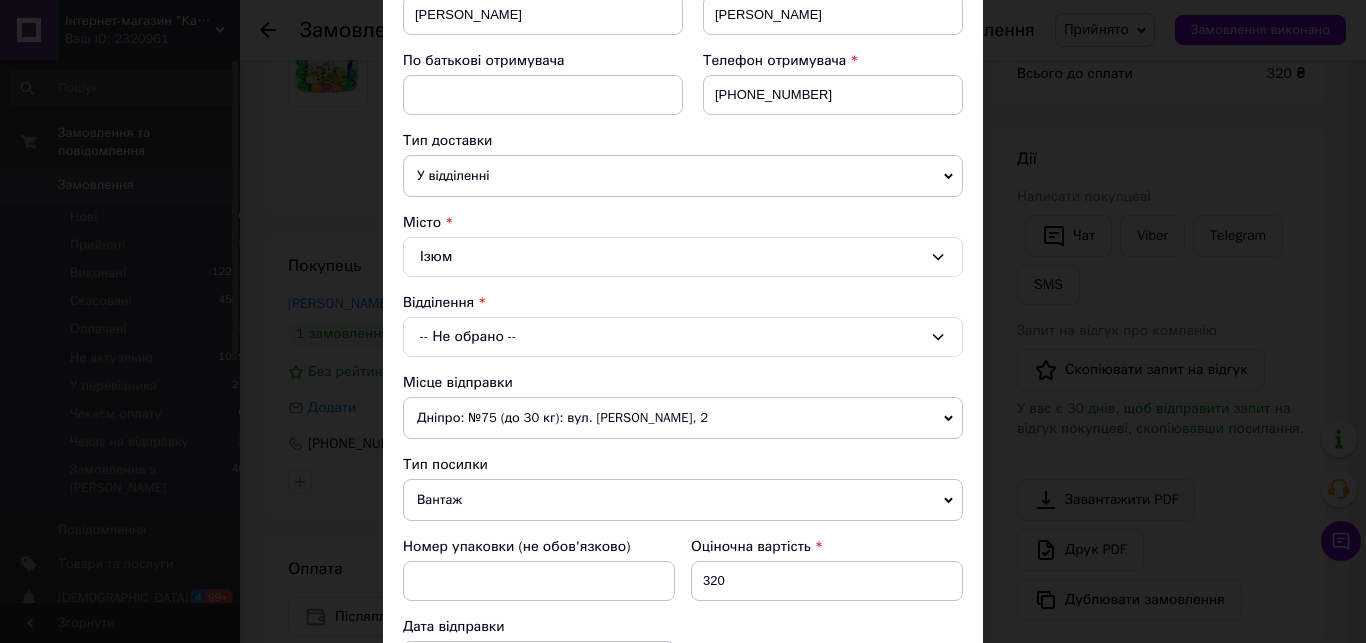 scroll, scrollTop: 456, scrollLeft: 0, axis: vertical 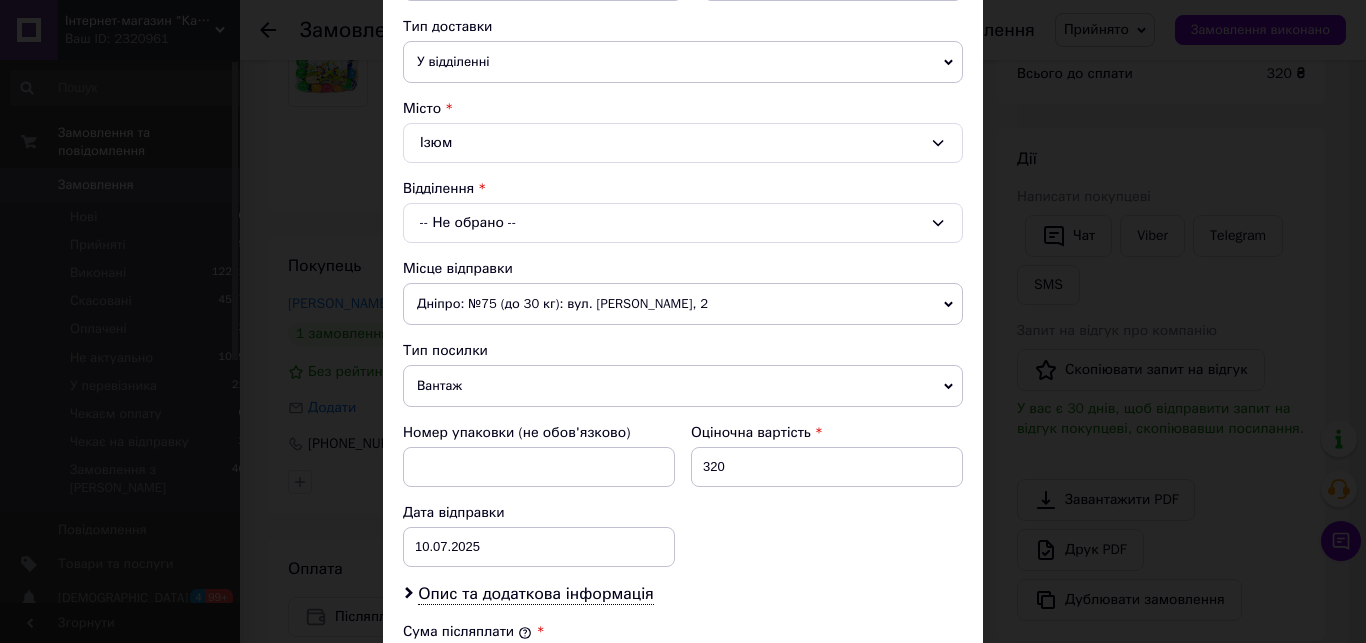 click on "-- Не обрано --" at bounding box center (683, 223) 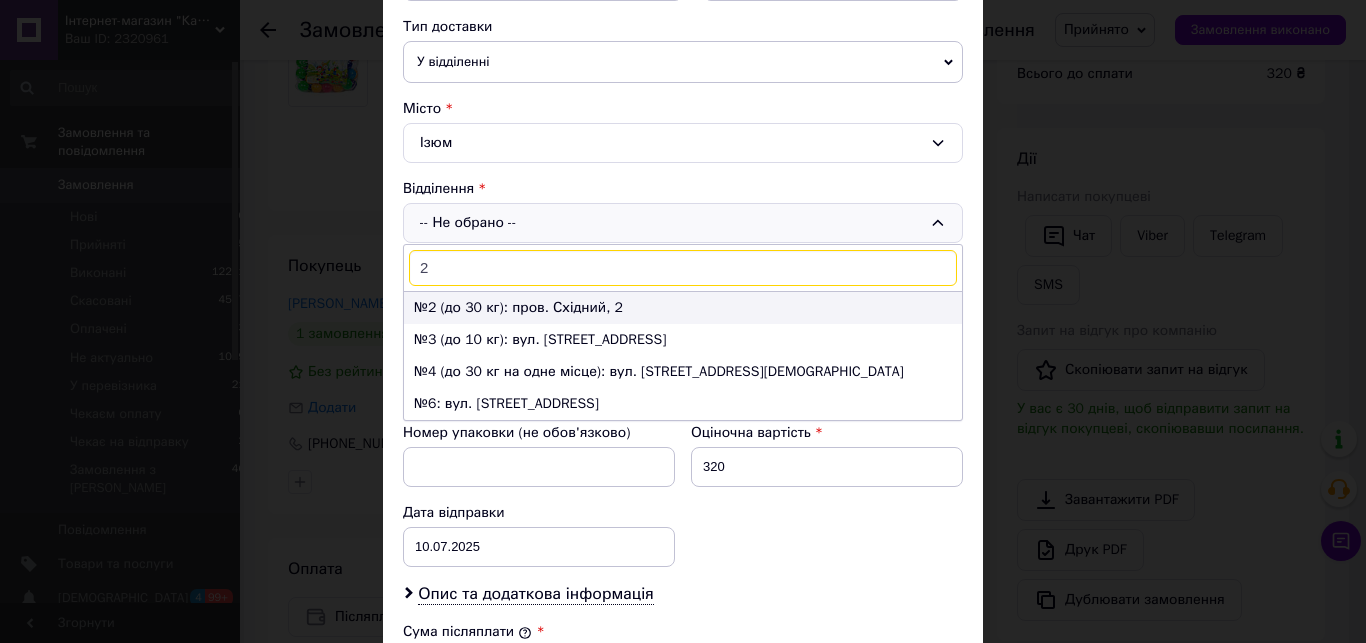 type on "2" 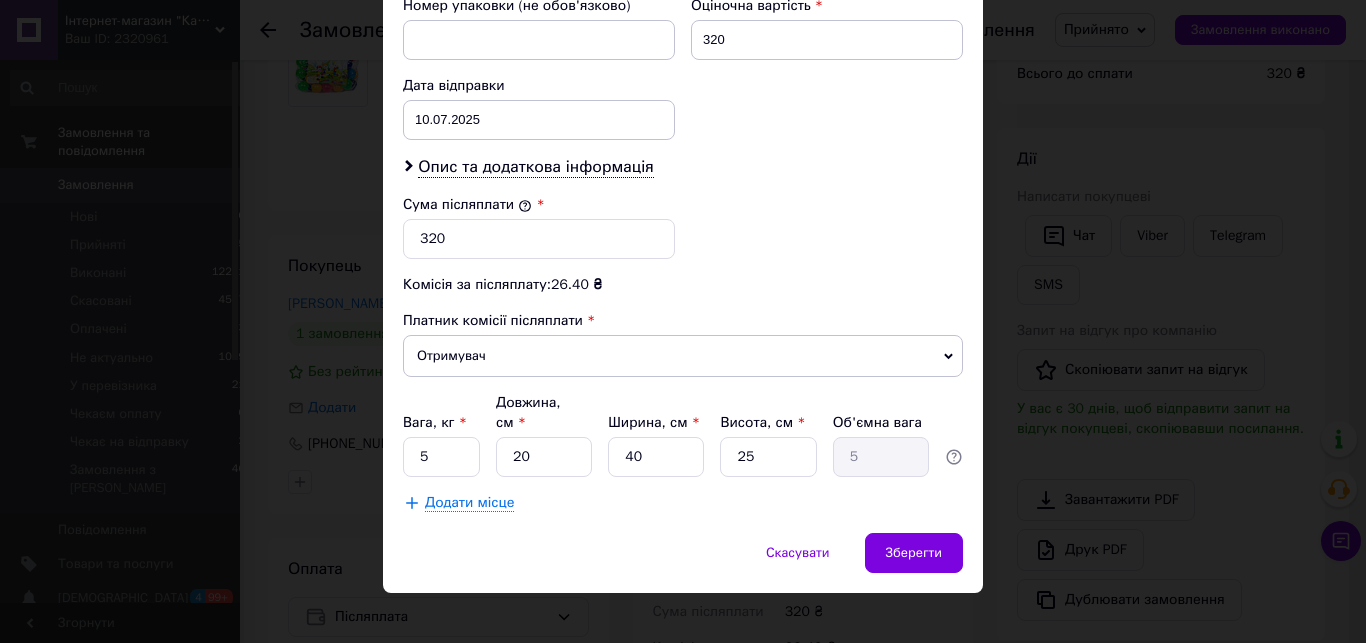 scroll, scrollTop: 655, scrollLeft: 0, axis: vertical 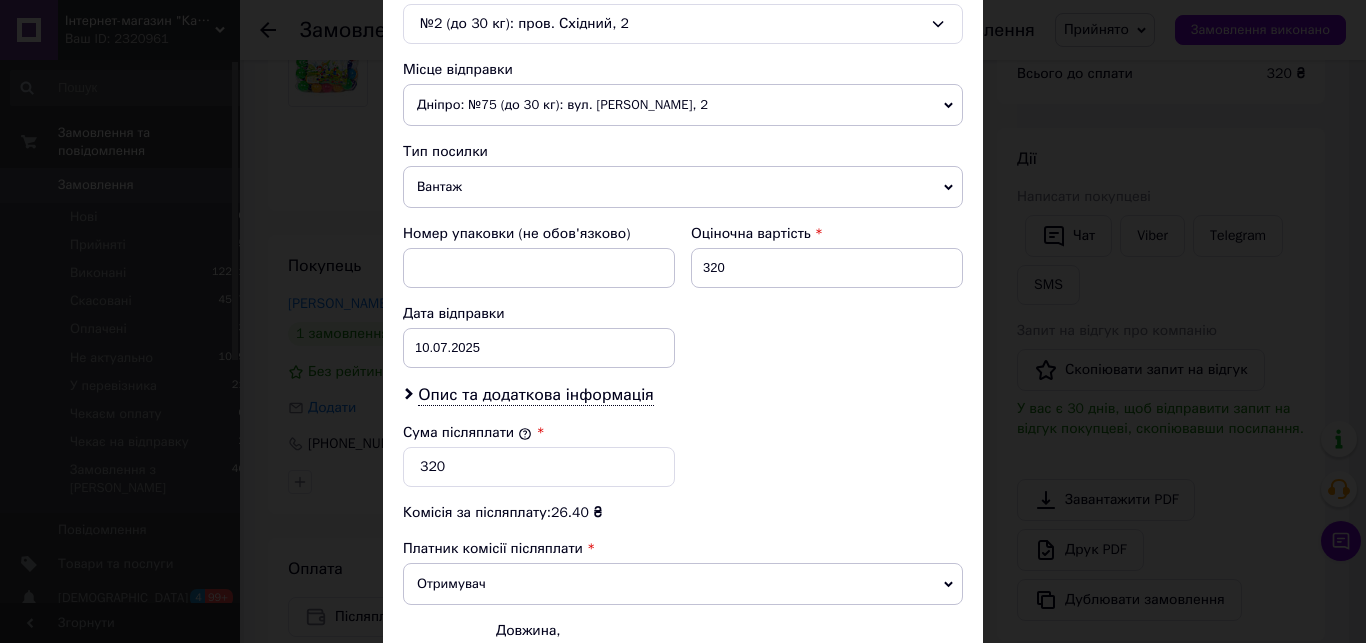 click on "Дніпро: №75 (до 30 кг): вул. [PERSON_NAME], 2" at bounding box center (683, 105) 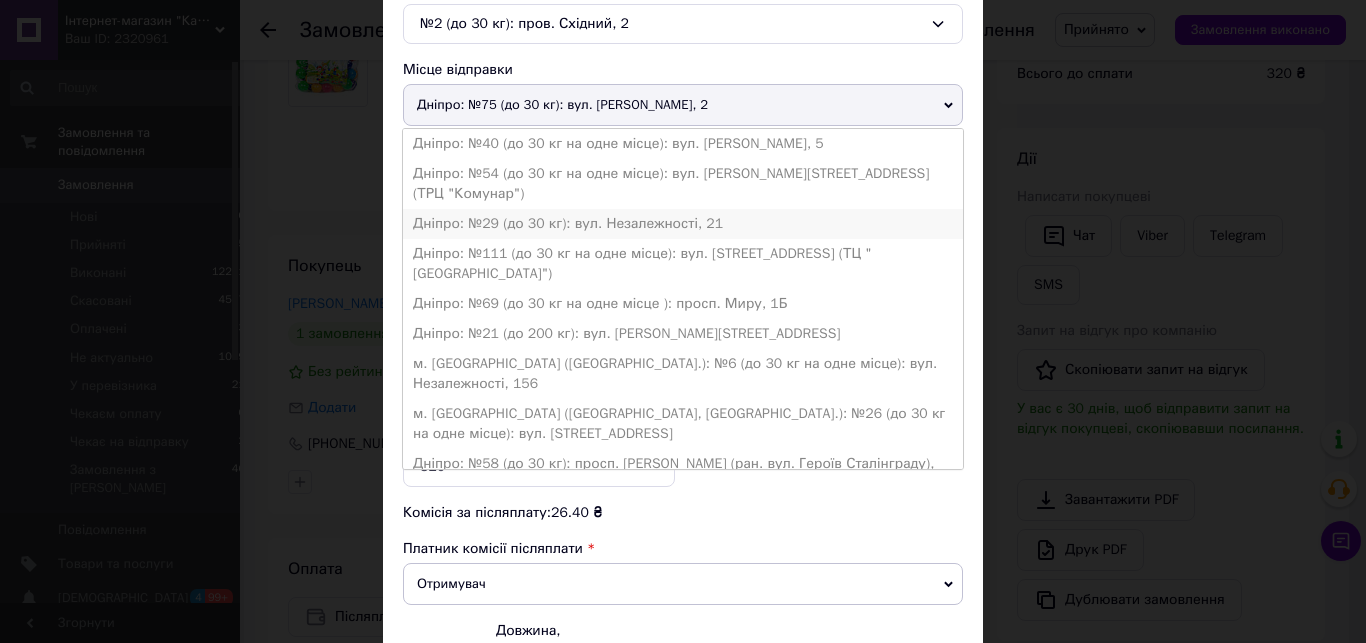 click on "Дніпро: №29 (до 30 кг): вул. Незалежності, 21" at bounding box center (683, 224) 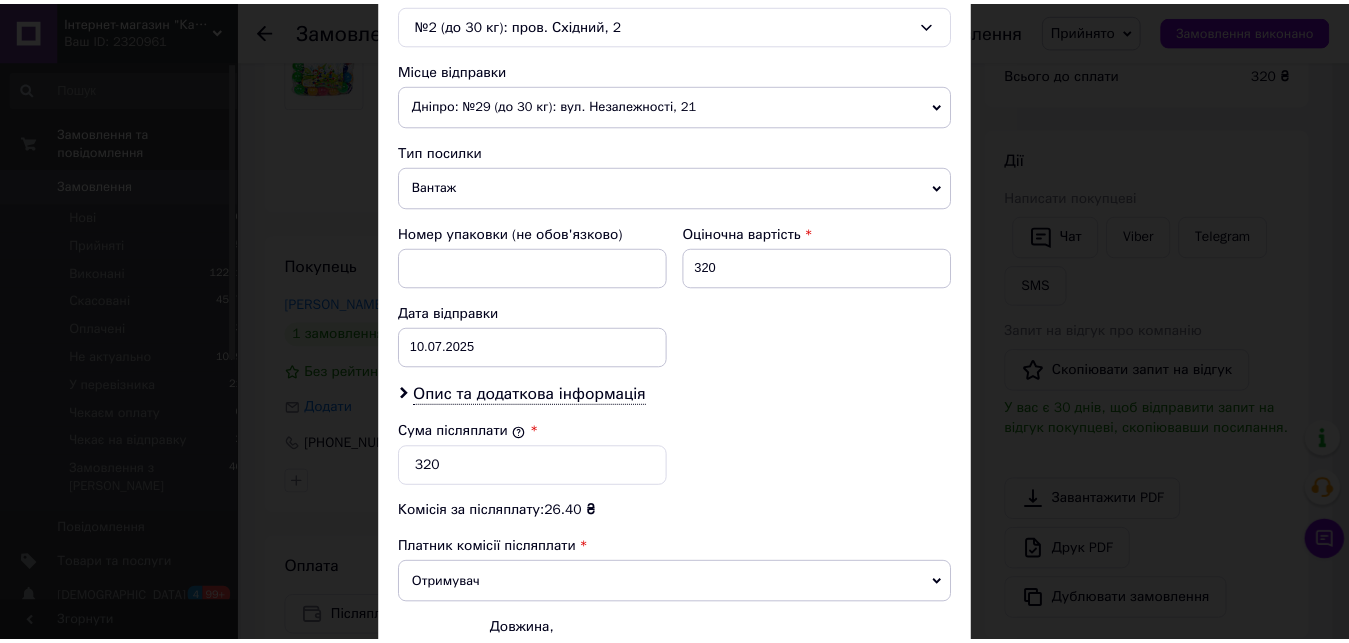 scroll, scrollTop: 883, scrollLeft: 0, axis: vertical 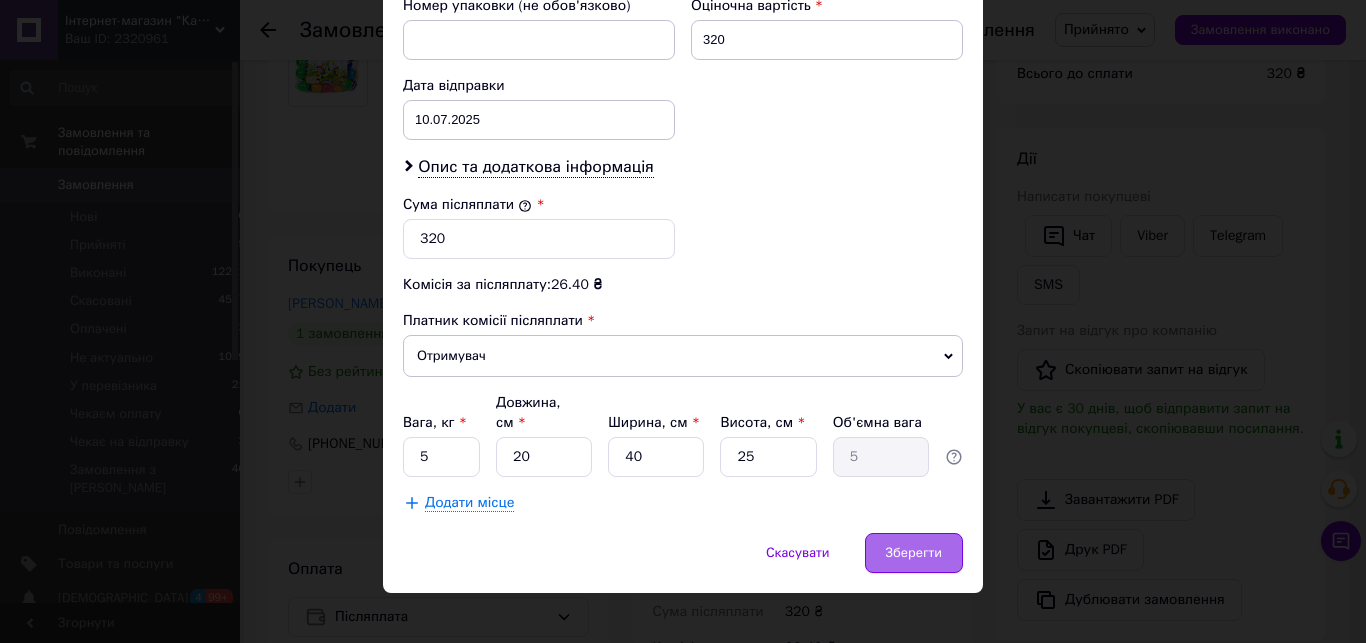 click on "Зберегти" at bounding box center [914, 553] 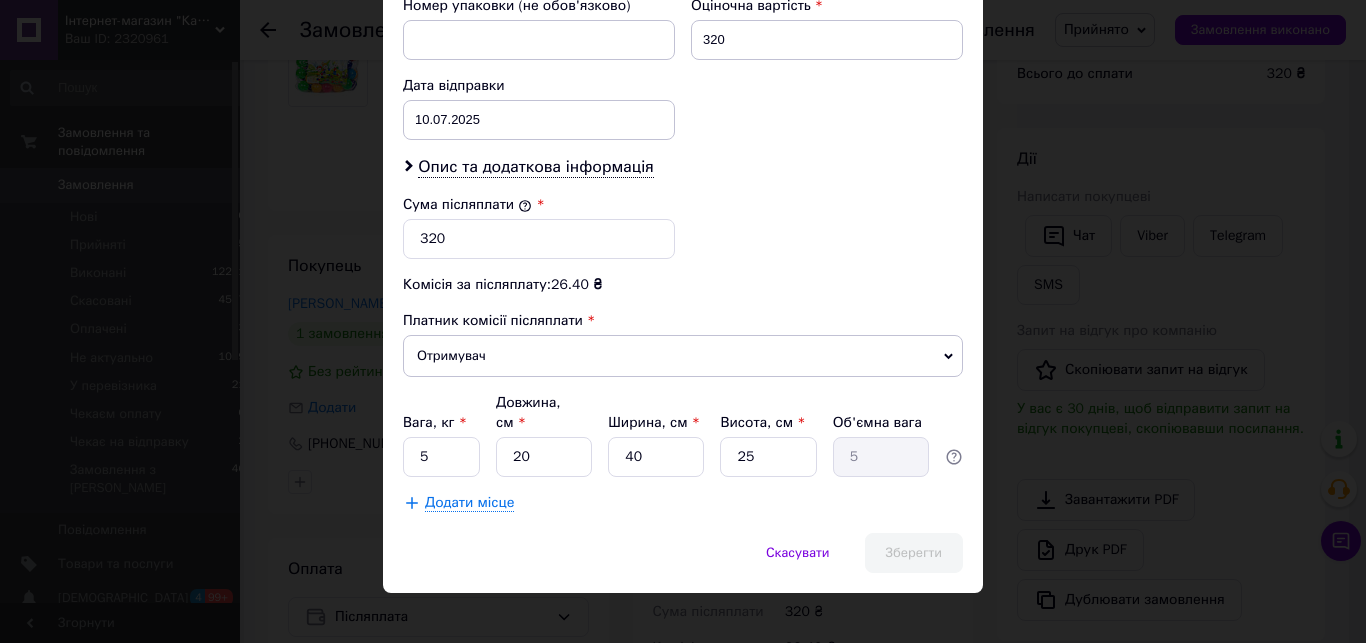 click at bounding box center [823, 60] 